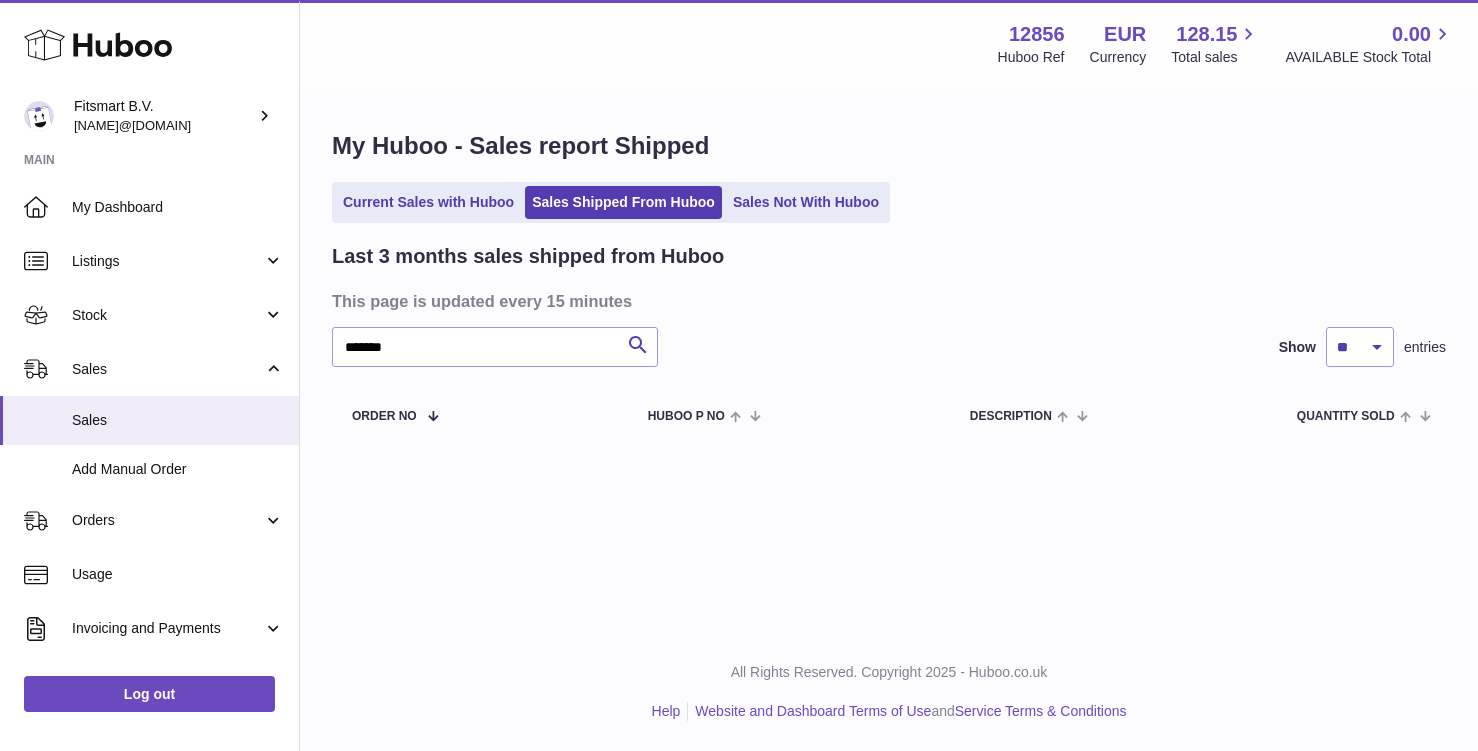 scroll, scrollTop: 0, scrollLeft: 0, axis: both 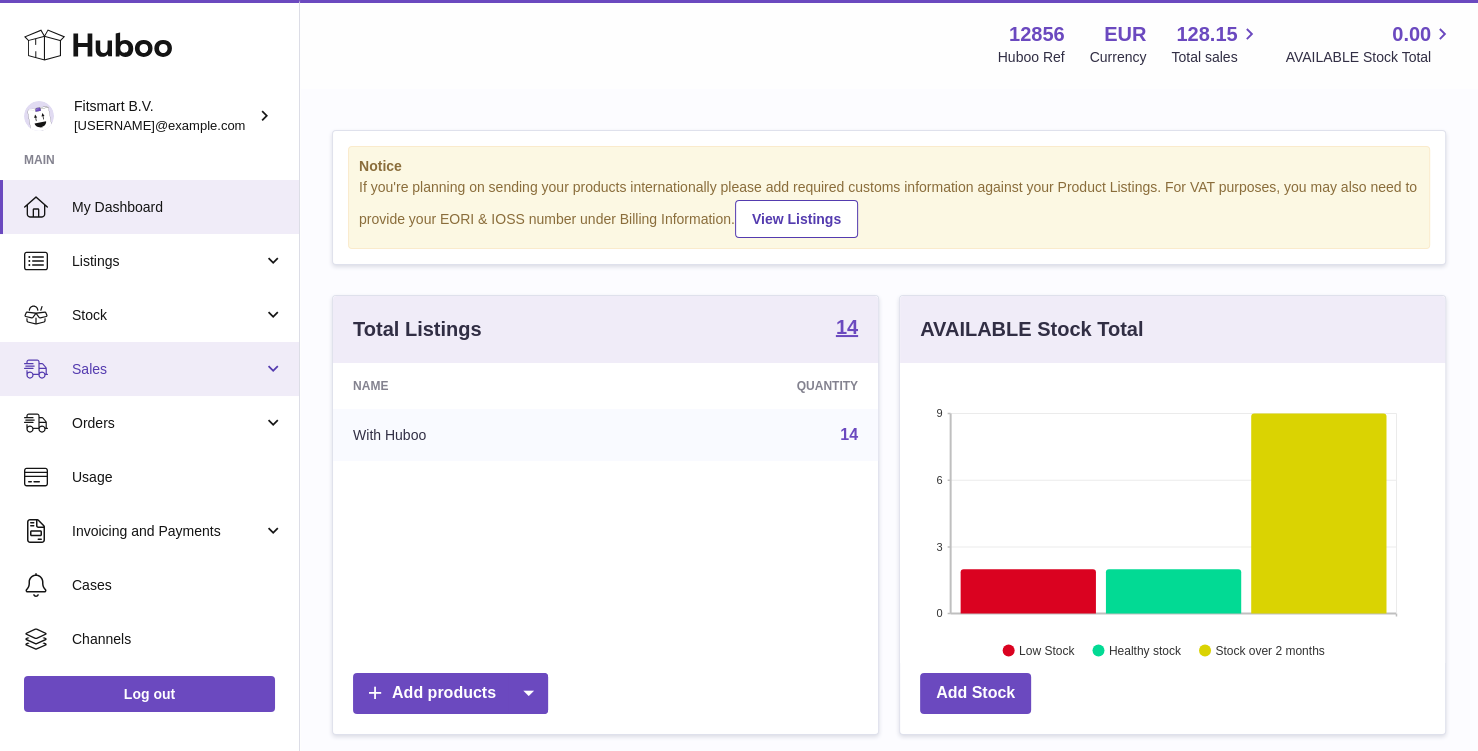 click on "Sales" at bounding box center [149, 369] 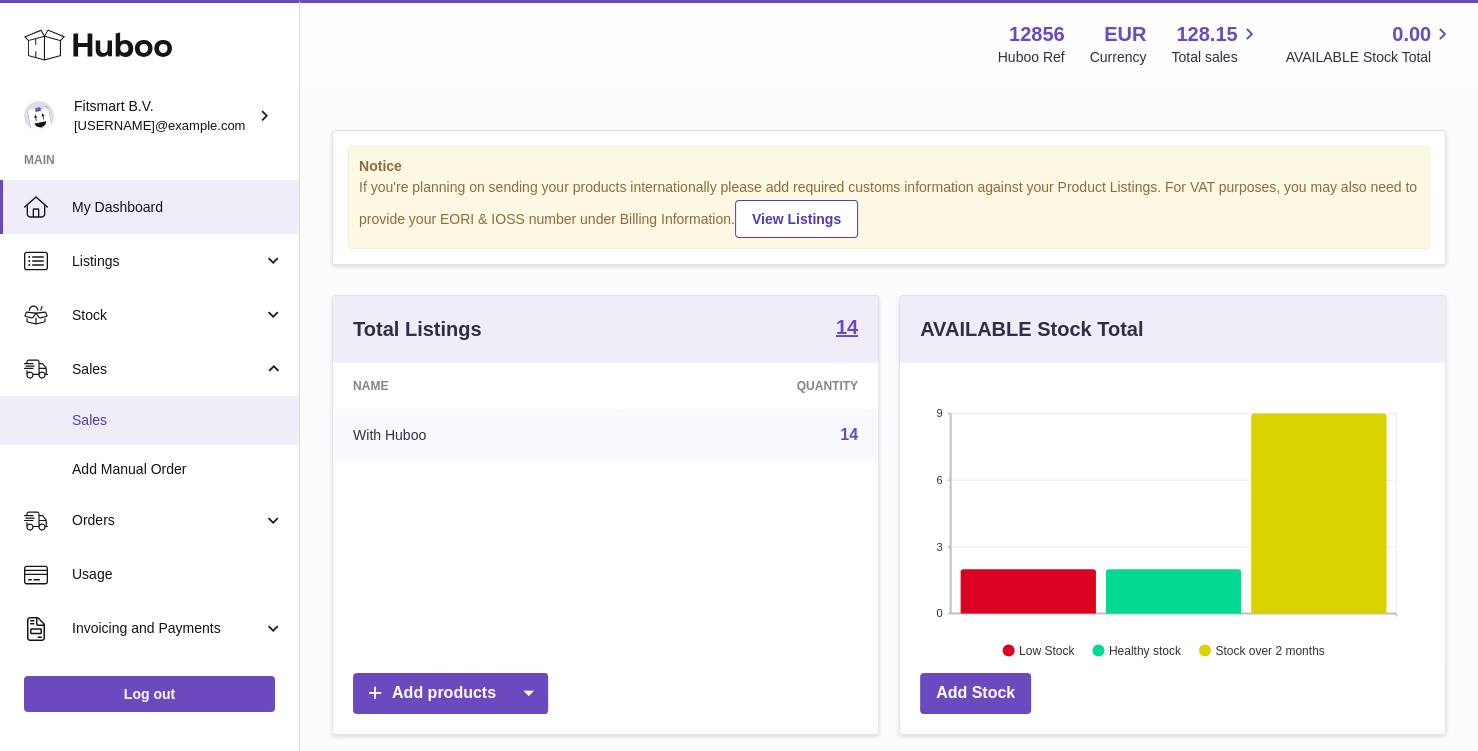 click on "Sales" at bounding box center (178, 420) 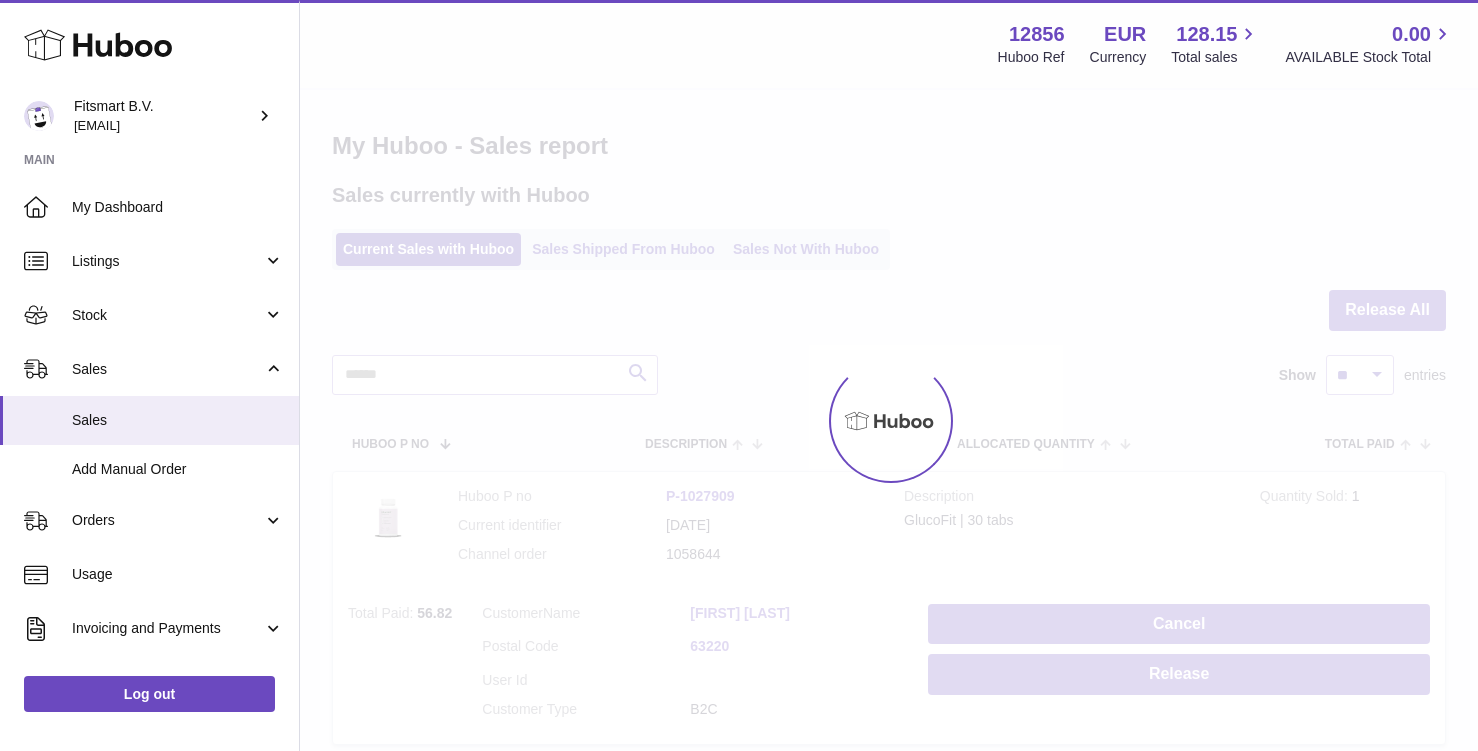 scroll, scrollTop: 0, scrollLeft: 0, axis: both 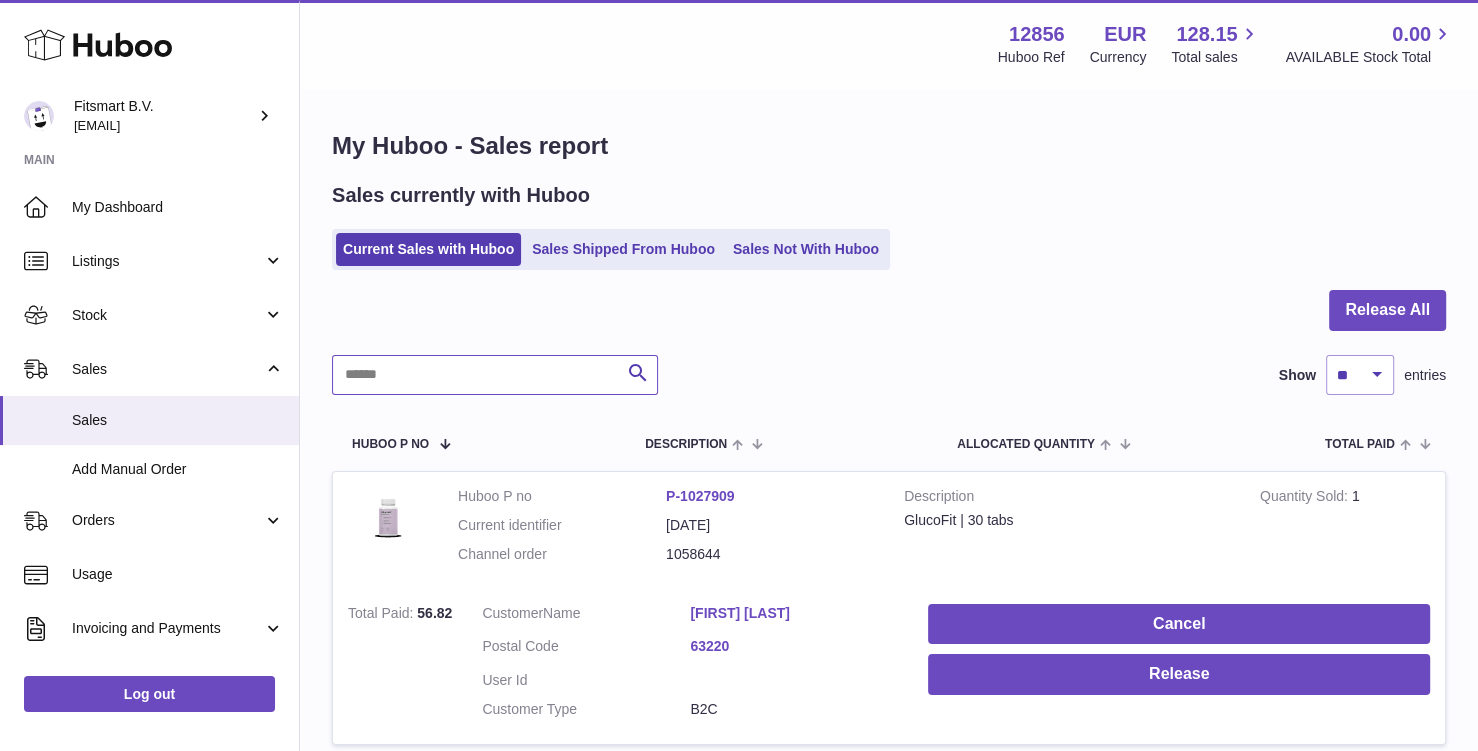 click at bounding box center (495, 375) 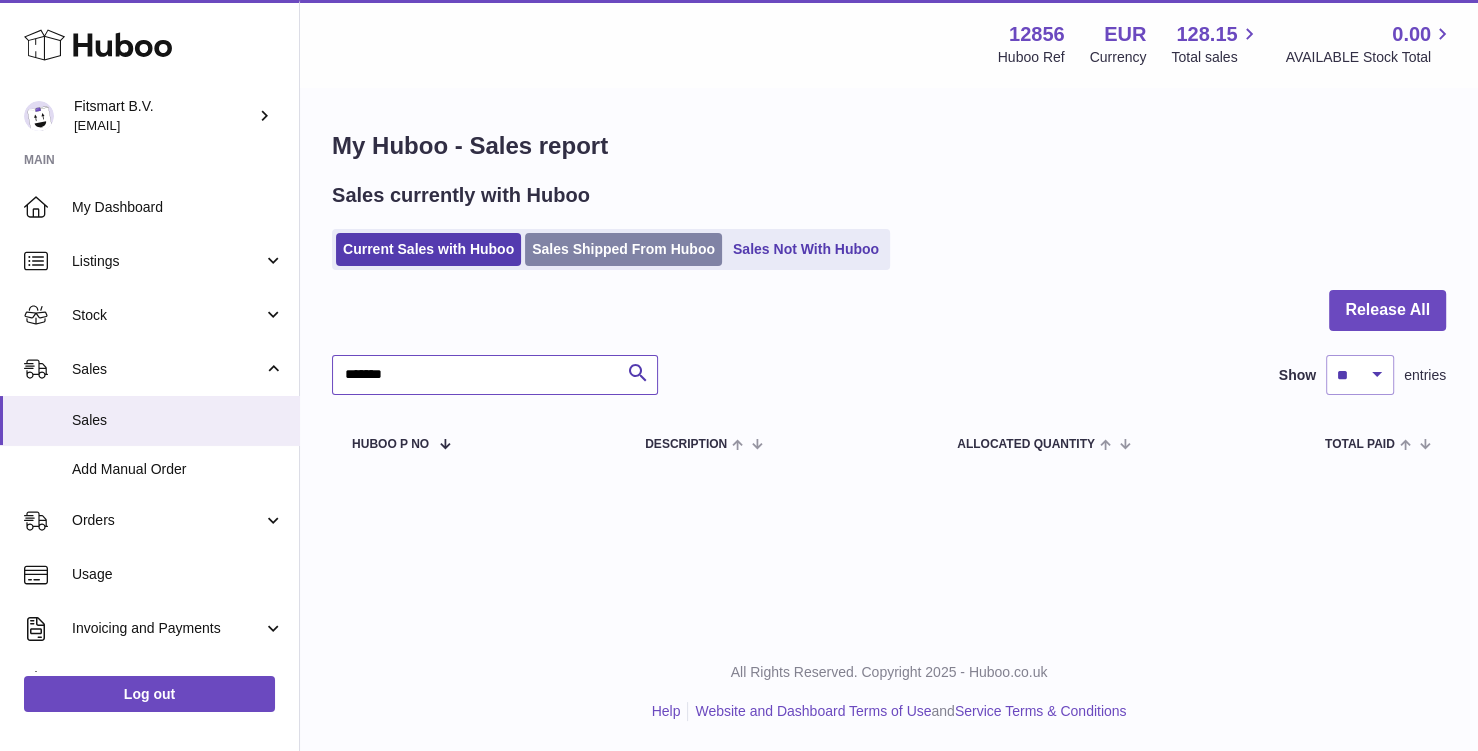 type on "*******" 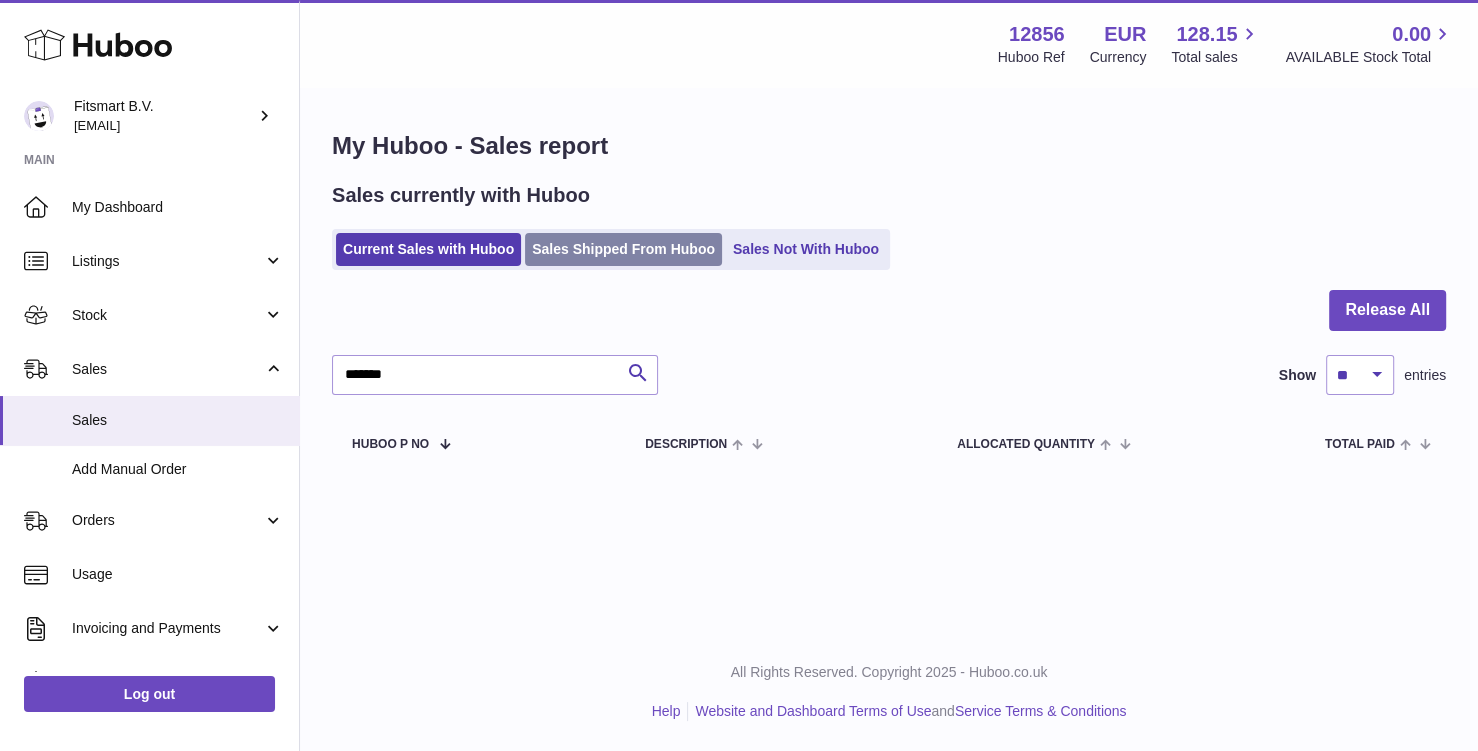 click on "Sales Shipped From Huboo" at bounding box center (623, 249) 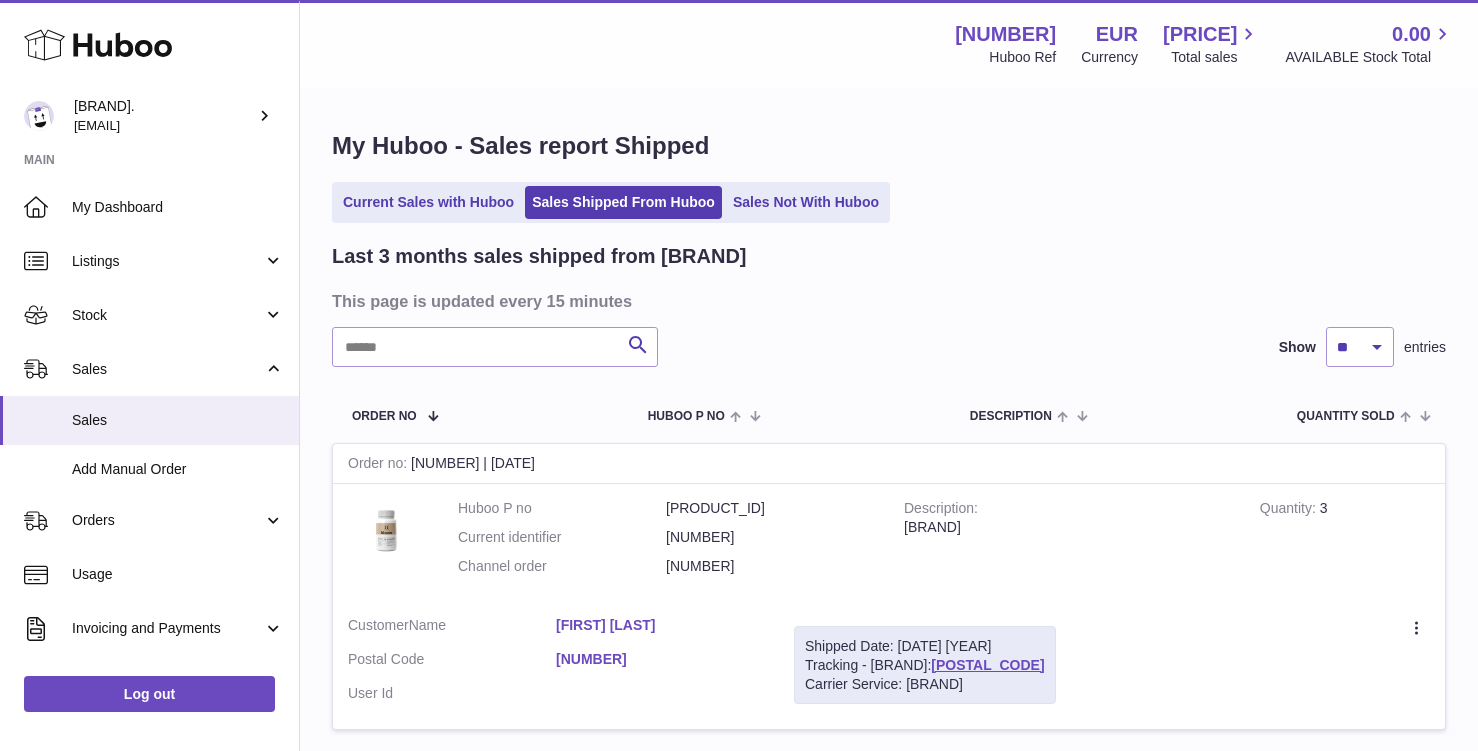 scroll, scrollTop: 0, scrollLeft: 0, axis: both 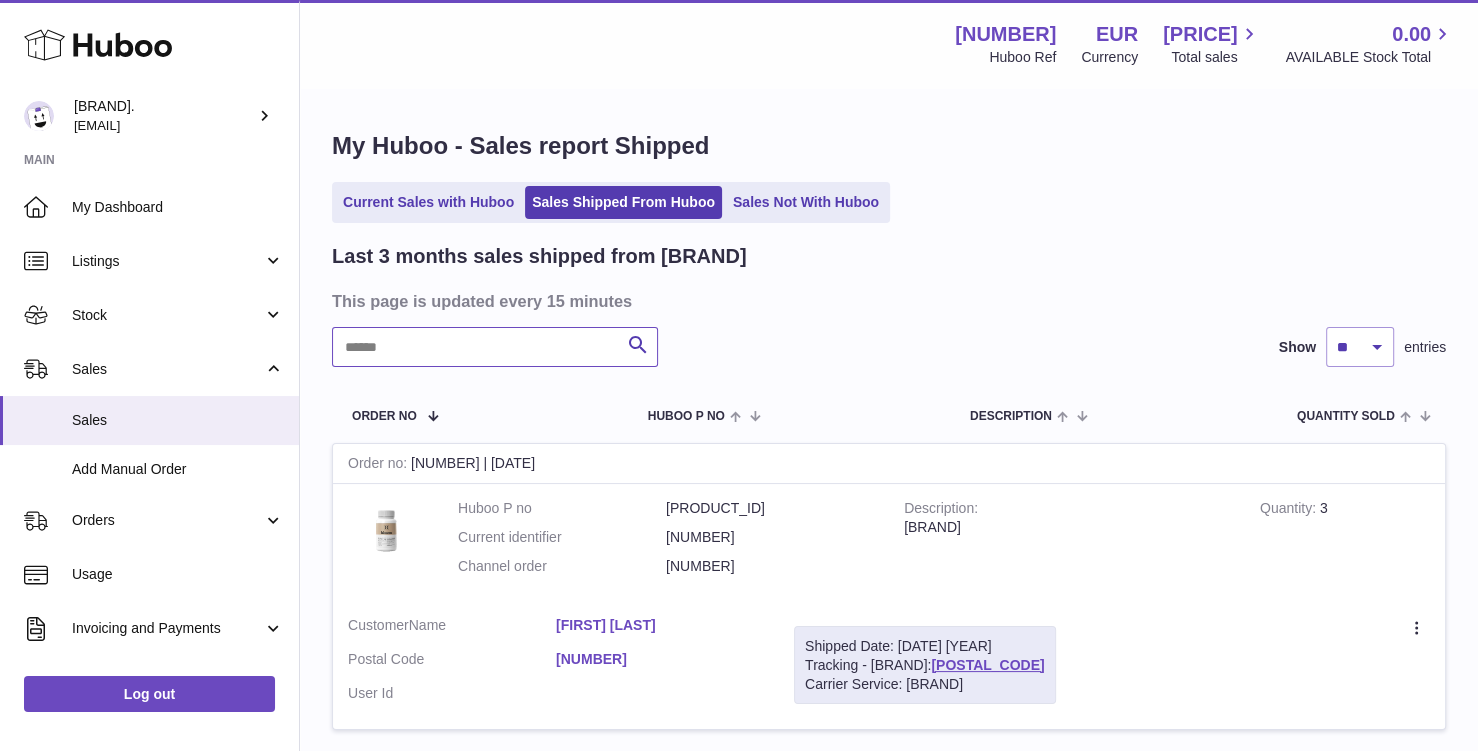 click at bounding box center [495, 347] 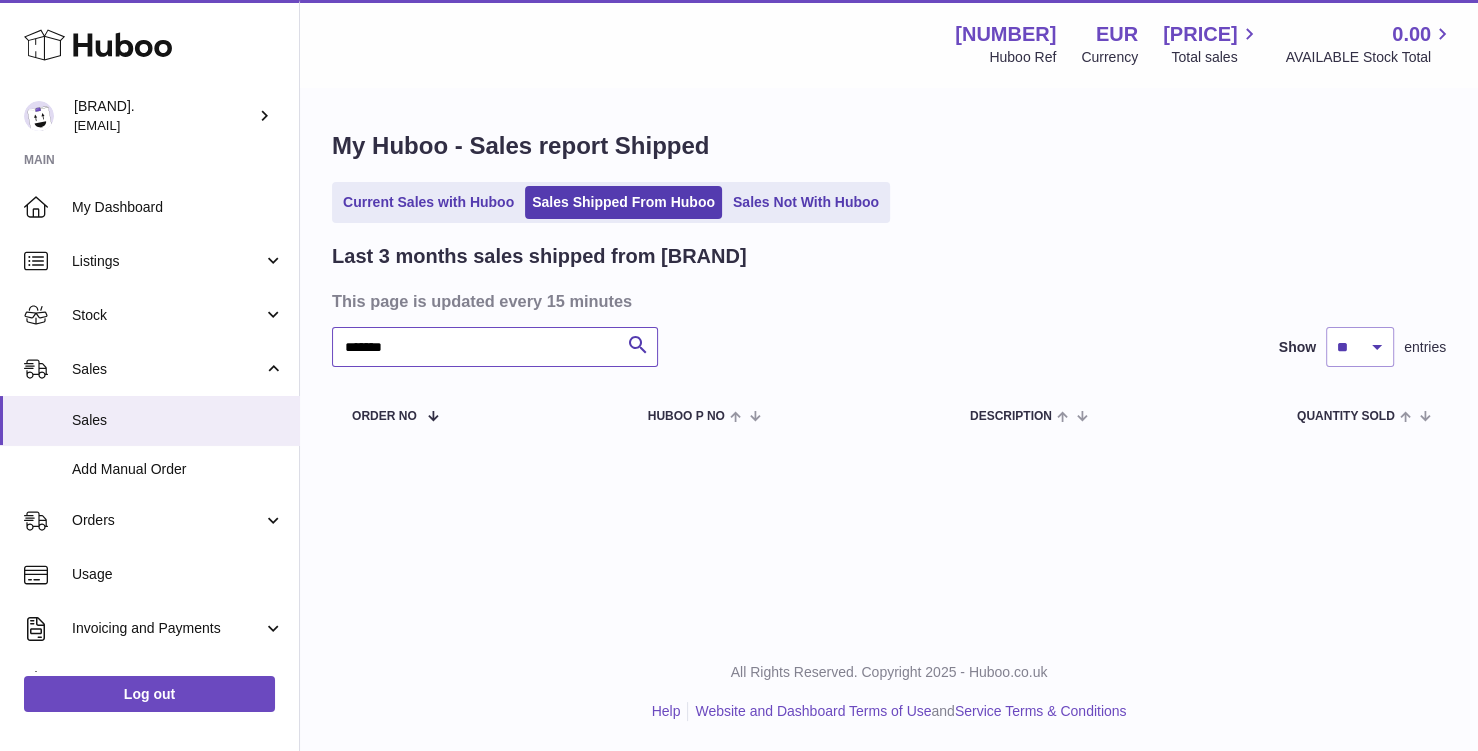 click on "*******" at bounding box center (495, 347) 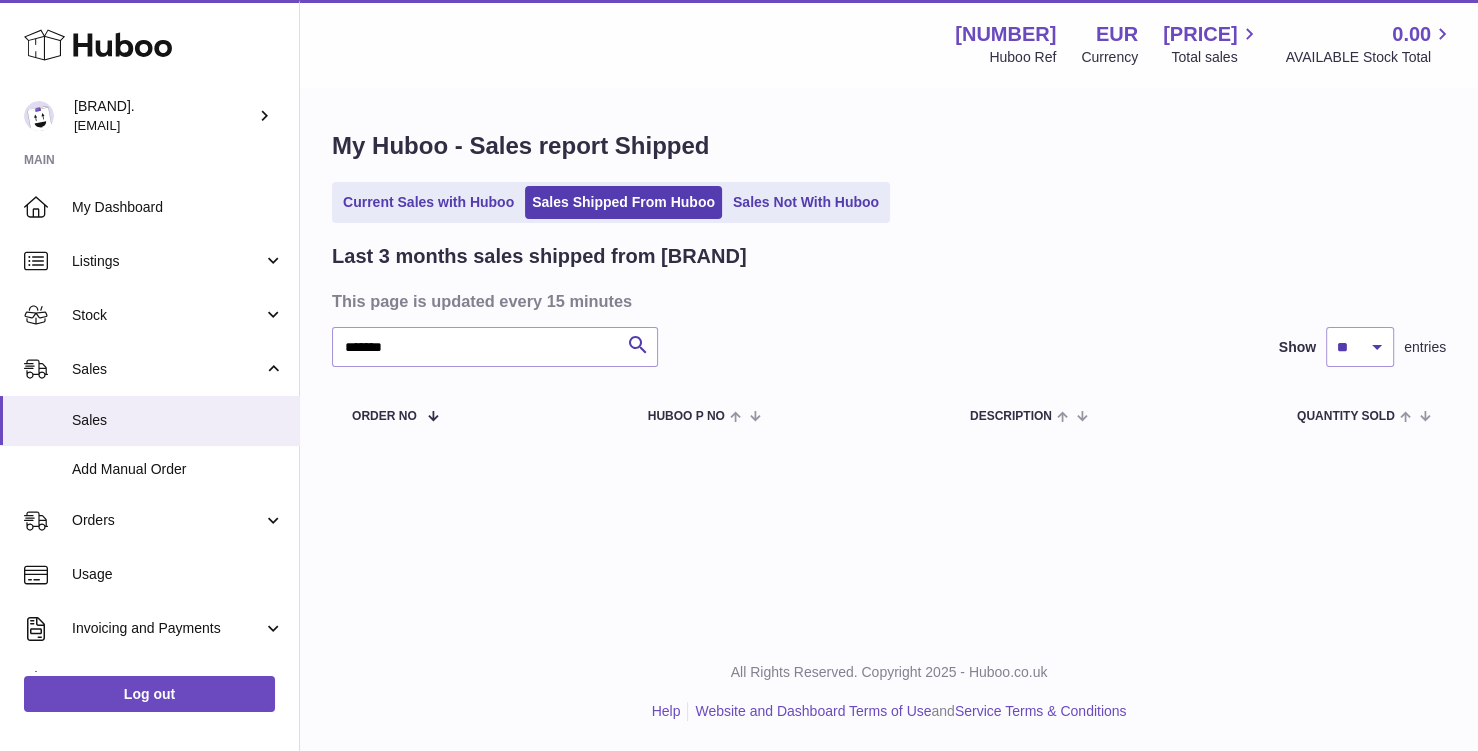 click on "Current Sales with Huboo" at bounding box center (428, 202) 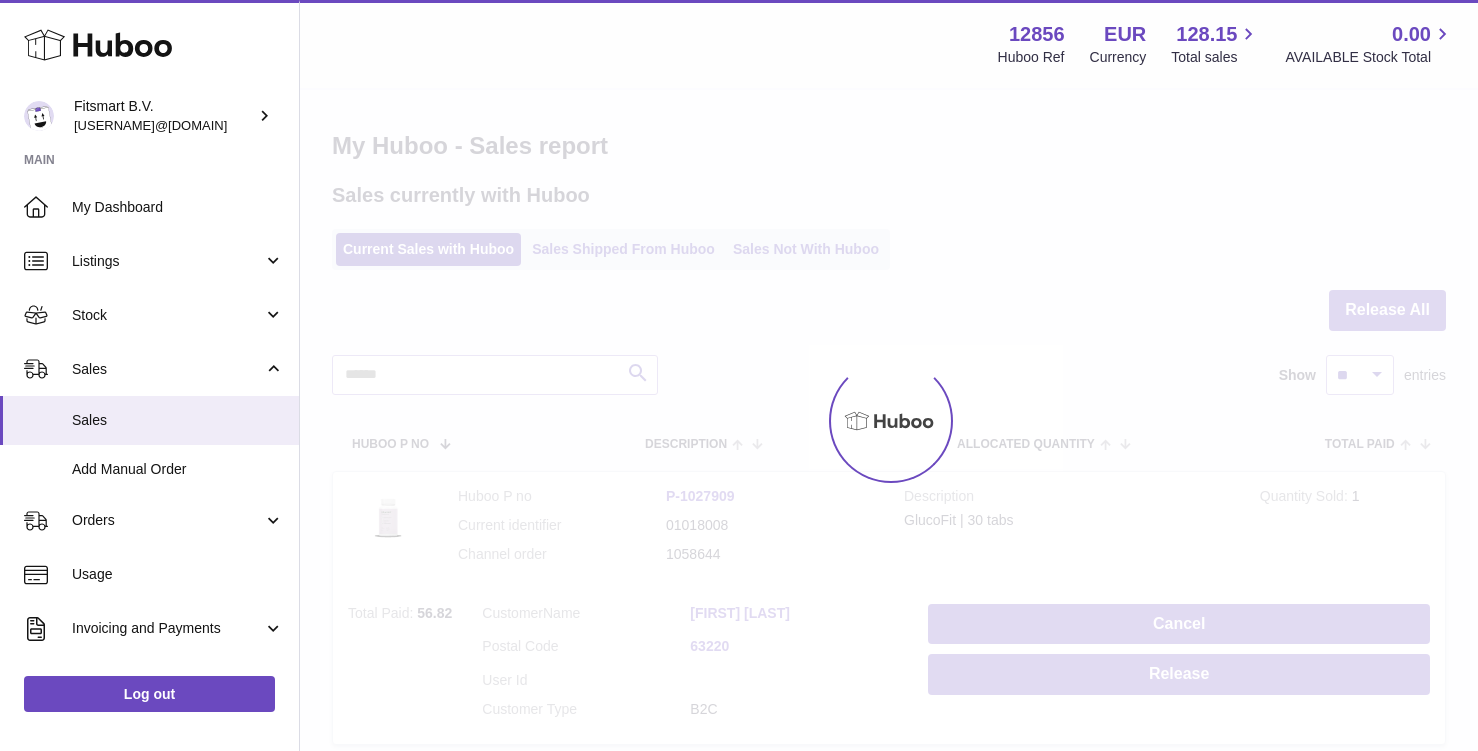 scroll, scrollTop: 0, scrollLeft: 0, axis: both 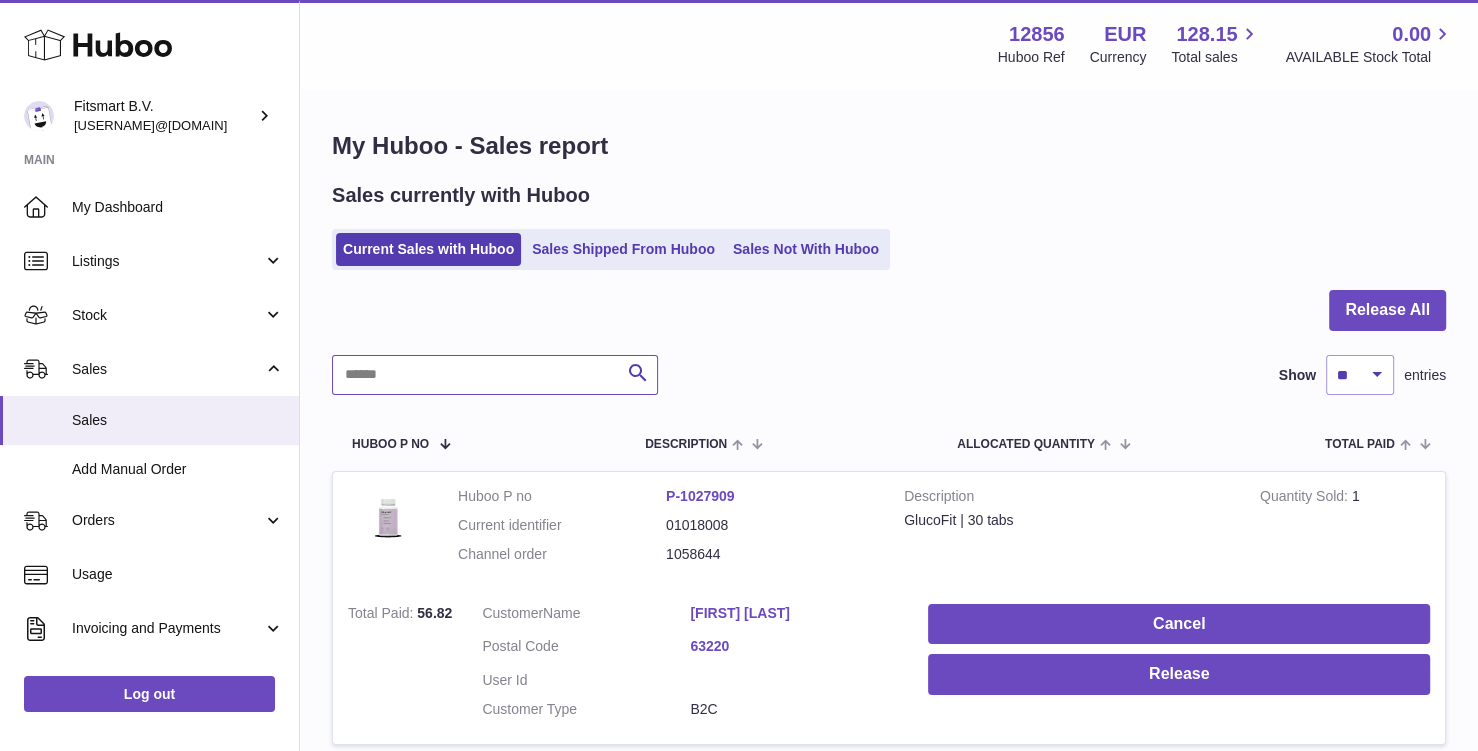 click at bounding box center (495, 375) 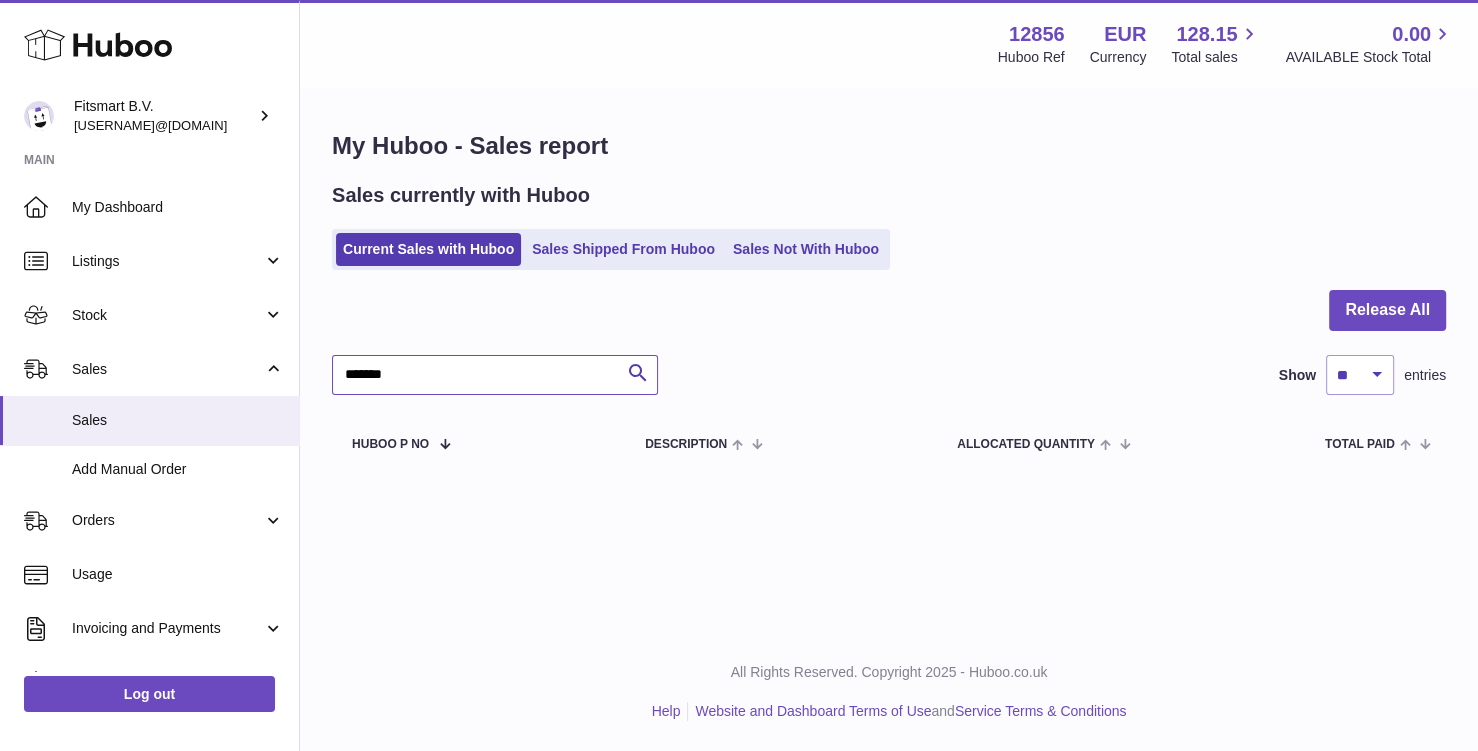 click on "*******" at bounding box center (495, 375) 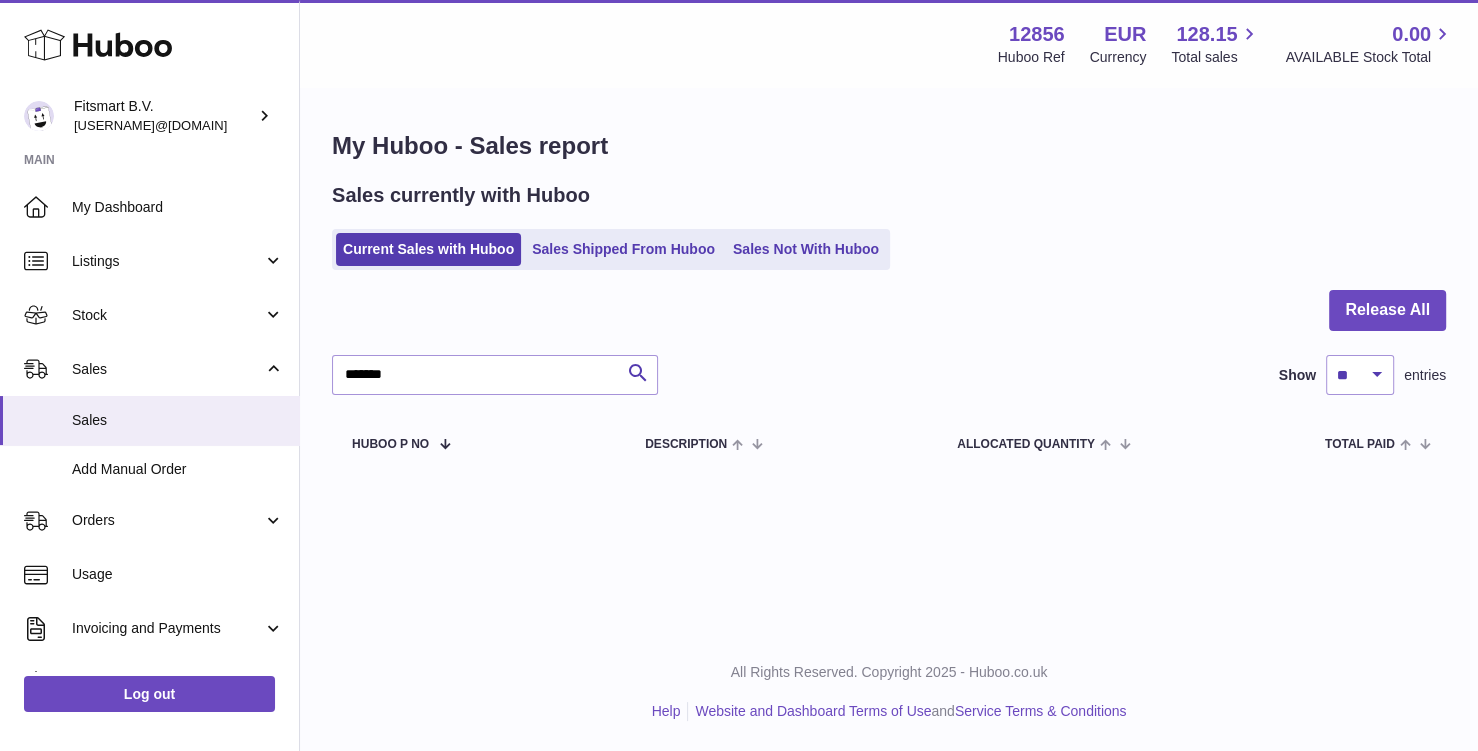 click on "Sales Shipped From Huboo" at bounding box center [623, 249] 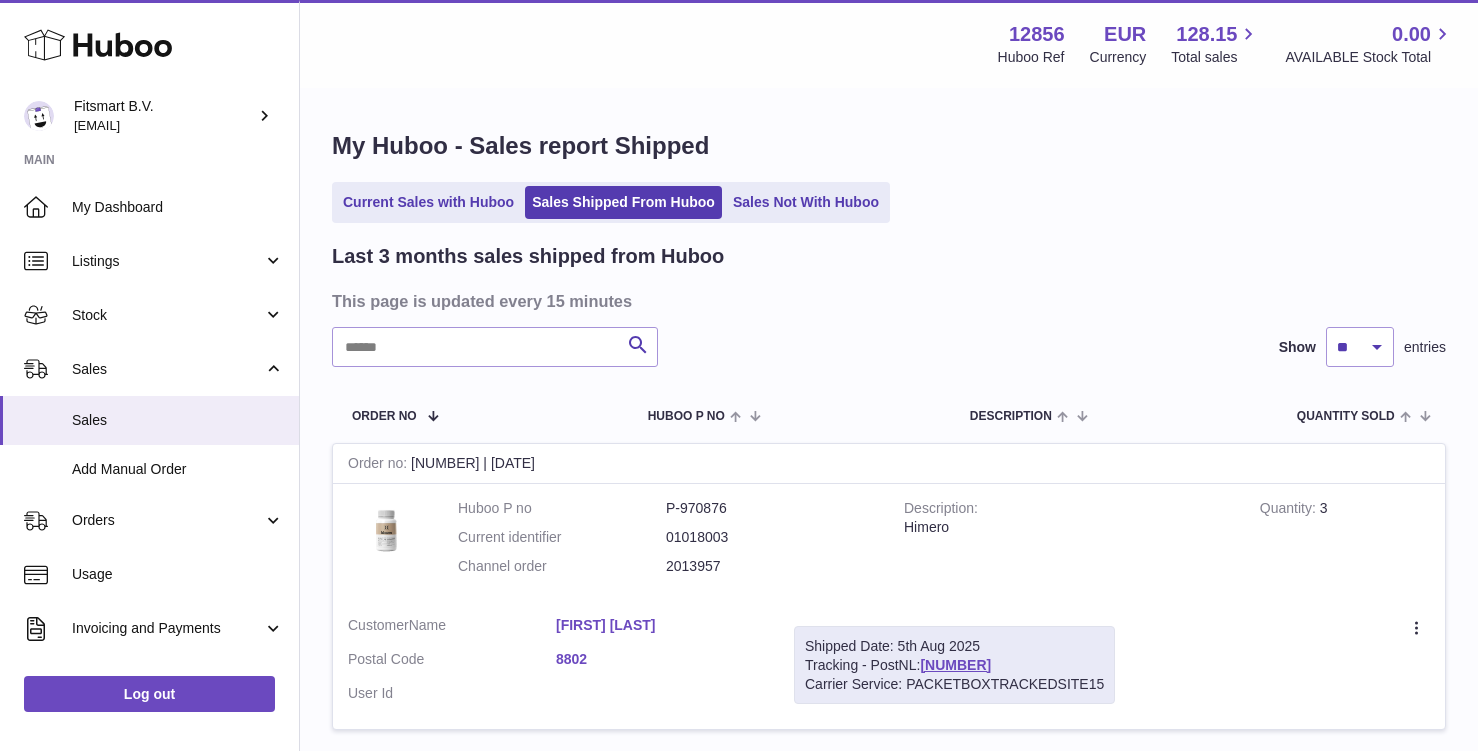 scroll, scrollTop: 0, scrollLeft: 0, axis: both 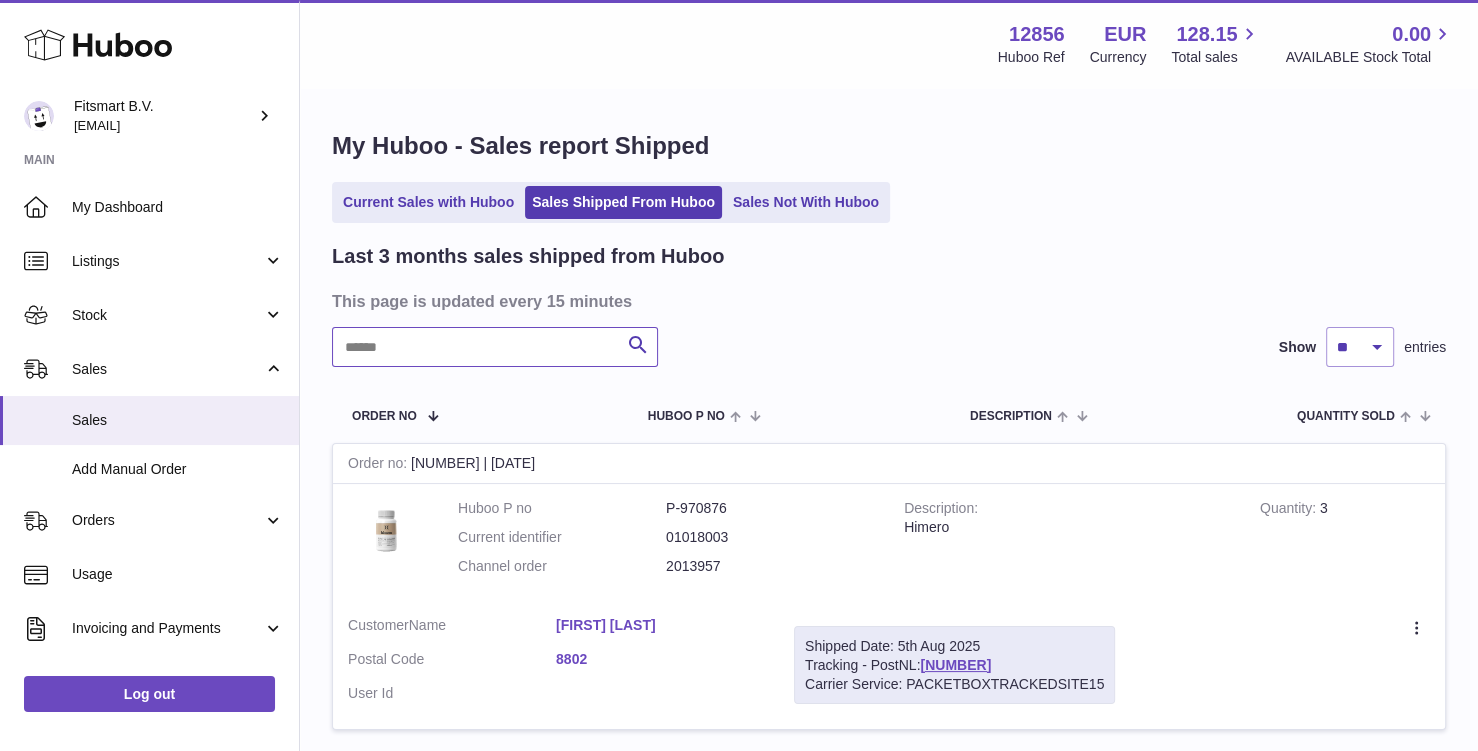 click at bounding box center [495, 347] 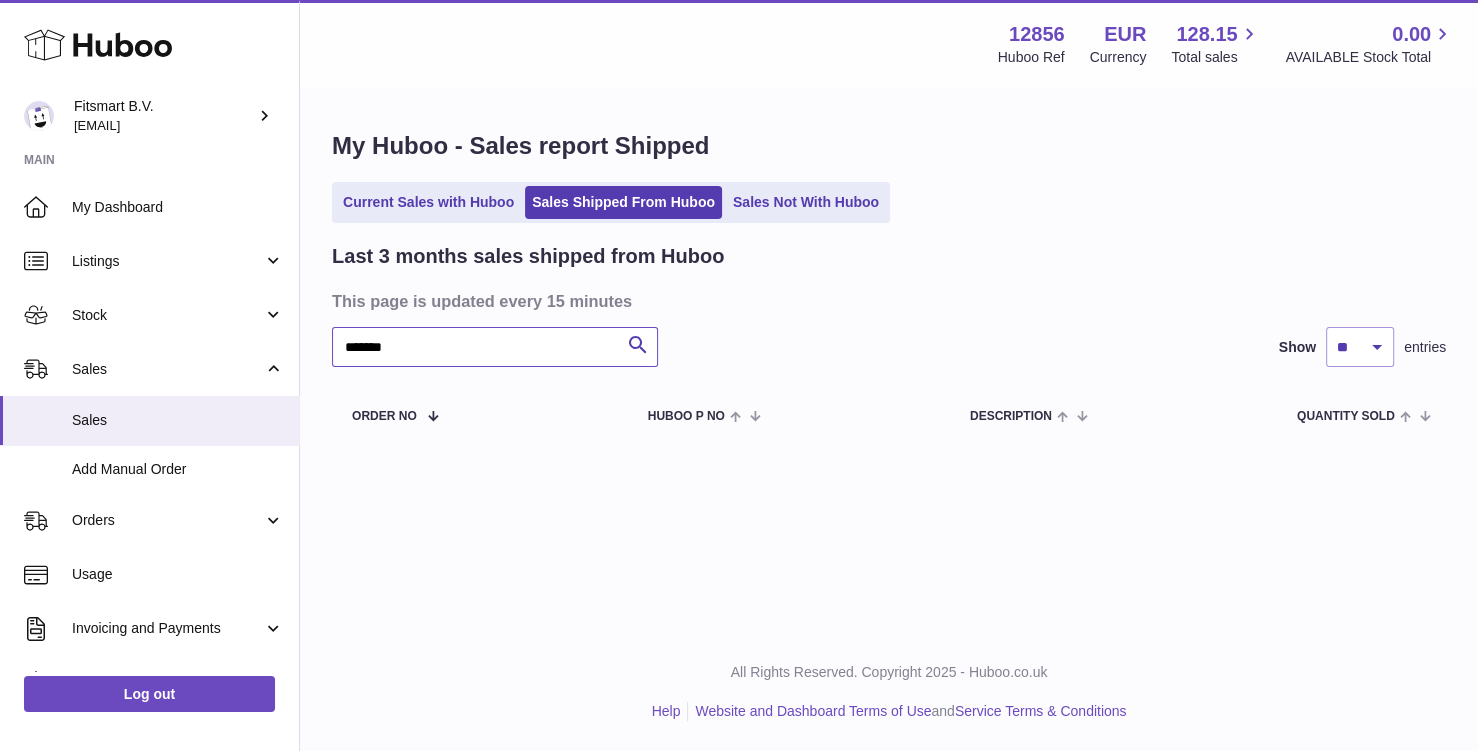 click on "*******" at bounding box center [495, 347] 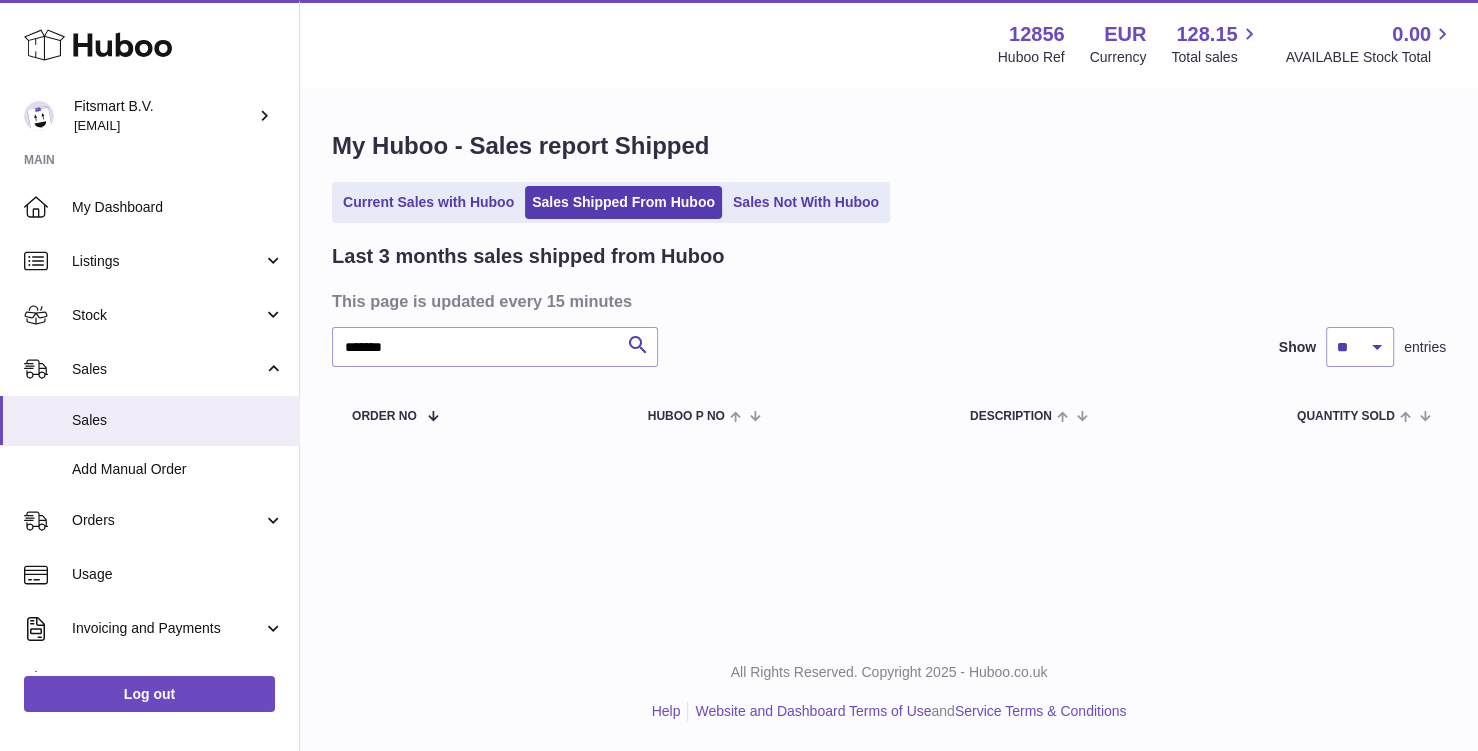 click on "Current Sales with Huboo" at bounding box center (428, 202) 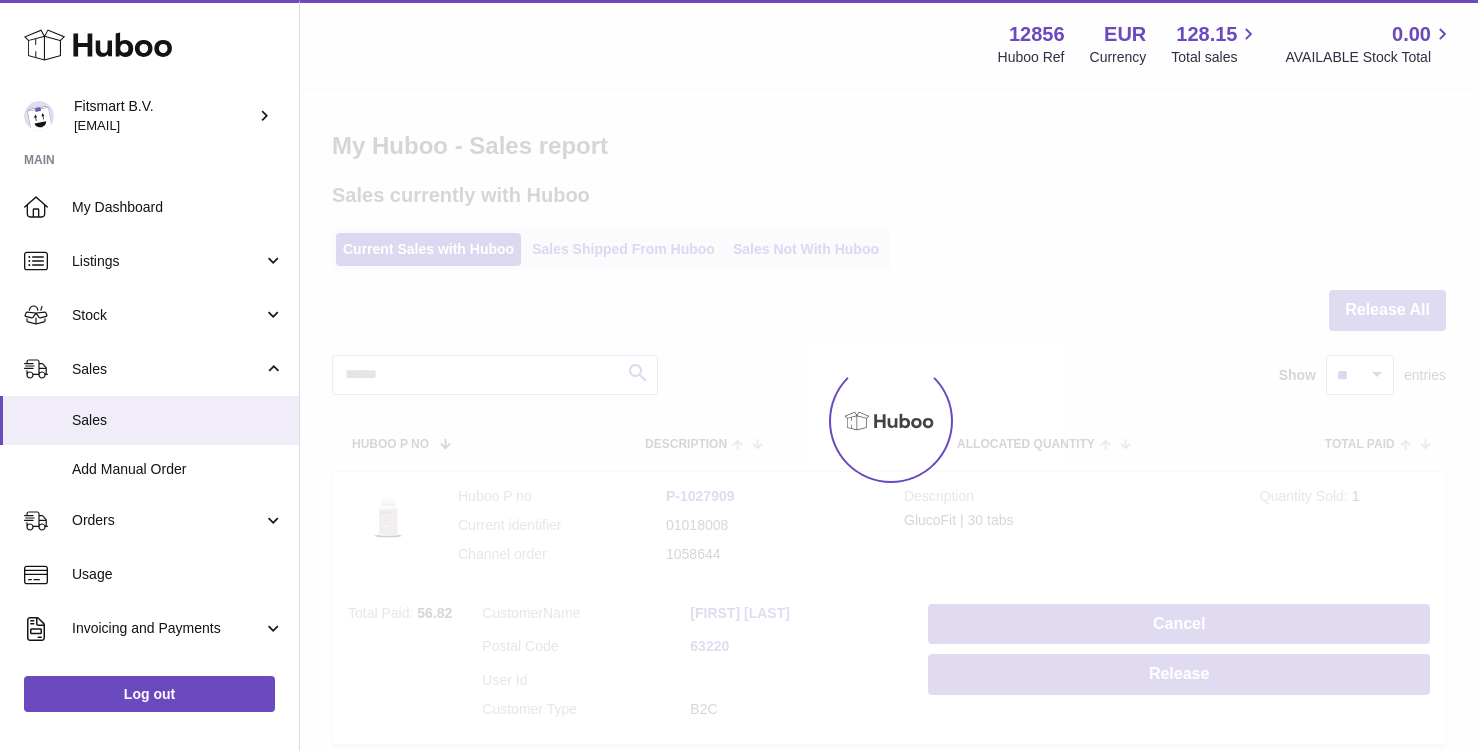 scroll, scrollTop: 0, scrollLeft: 0, axis: both 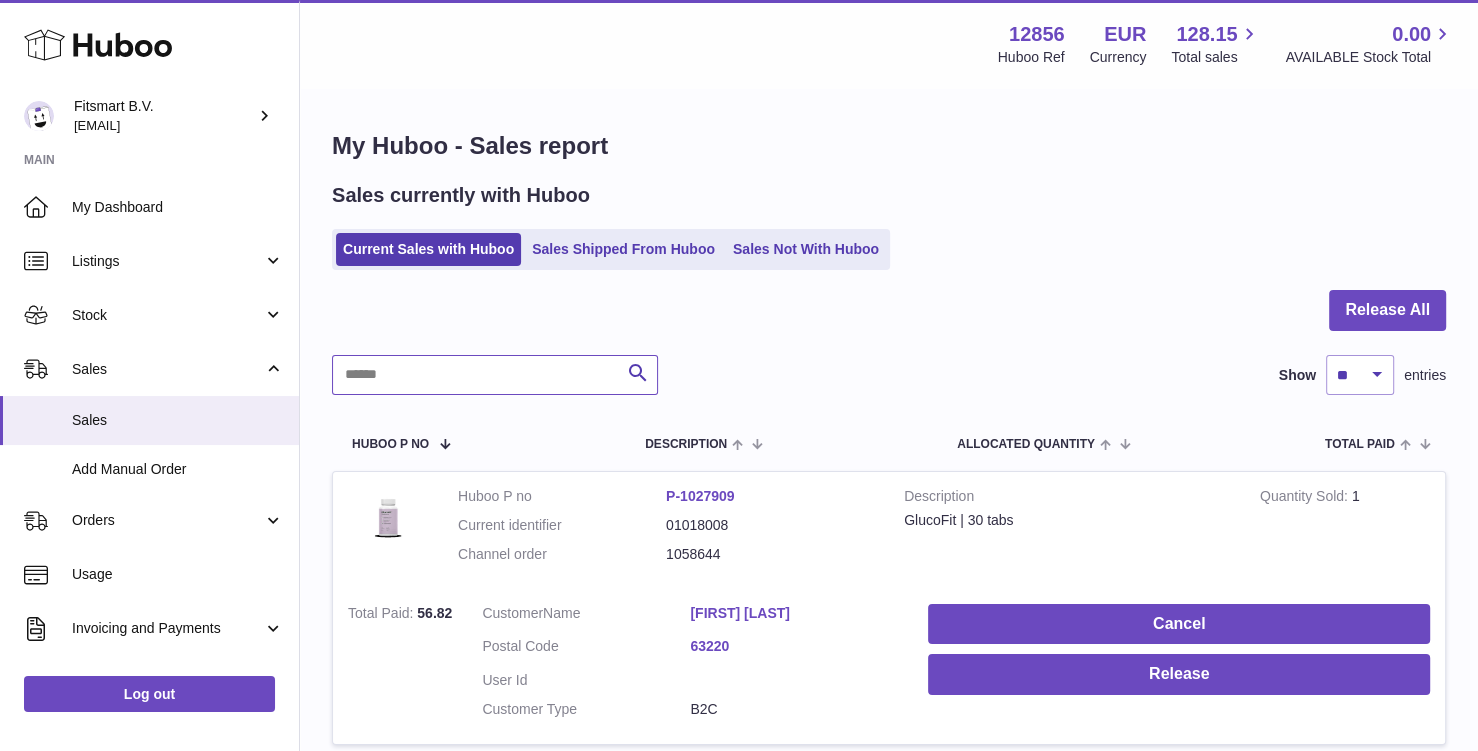 click at bounding box center (495, 375) 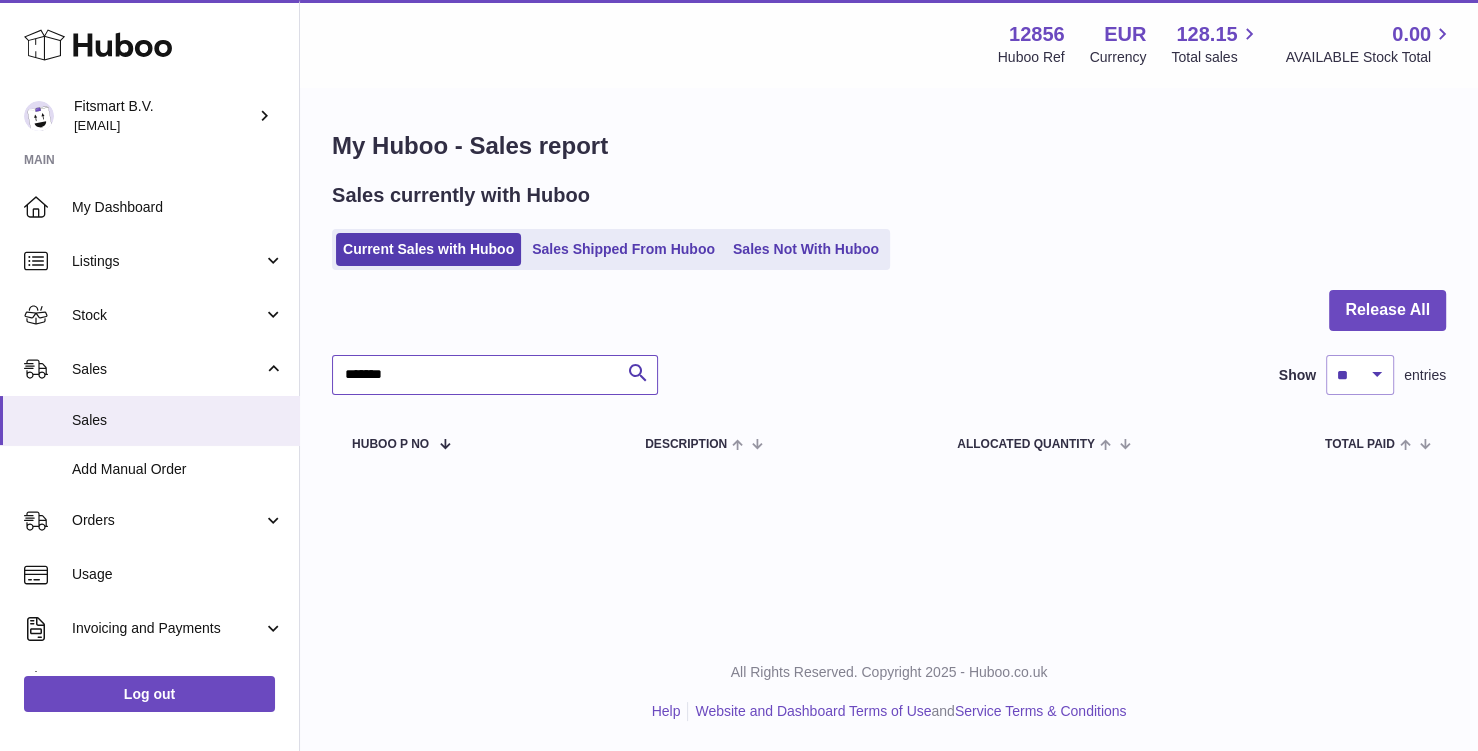 type on "*******" 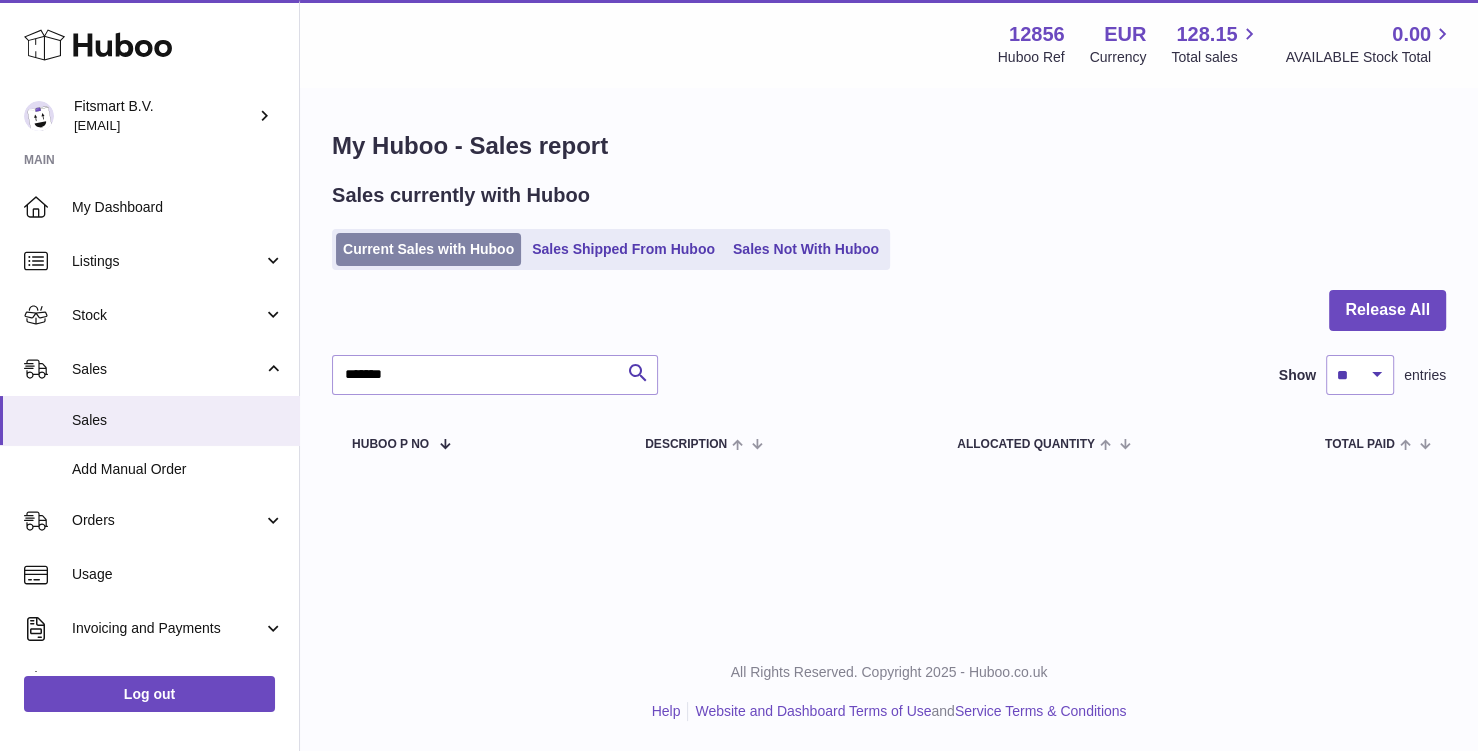 click on "Current Sales with Huboo" at bounding box center [428, 249] 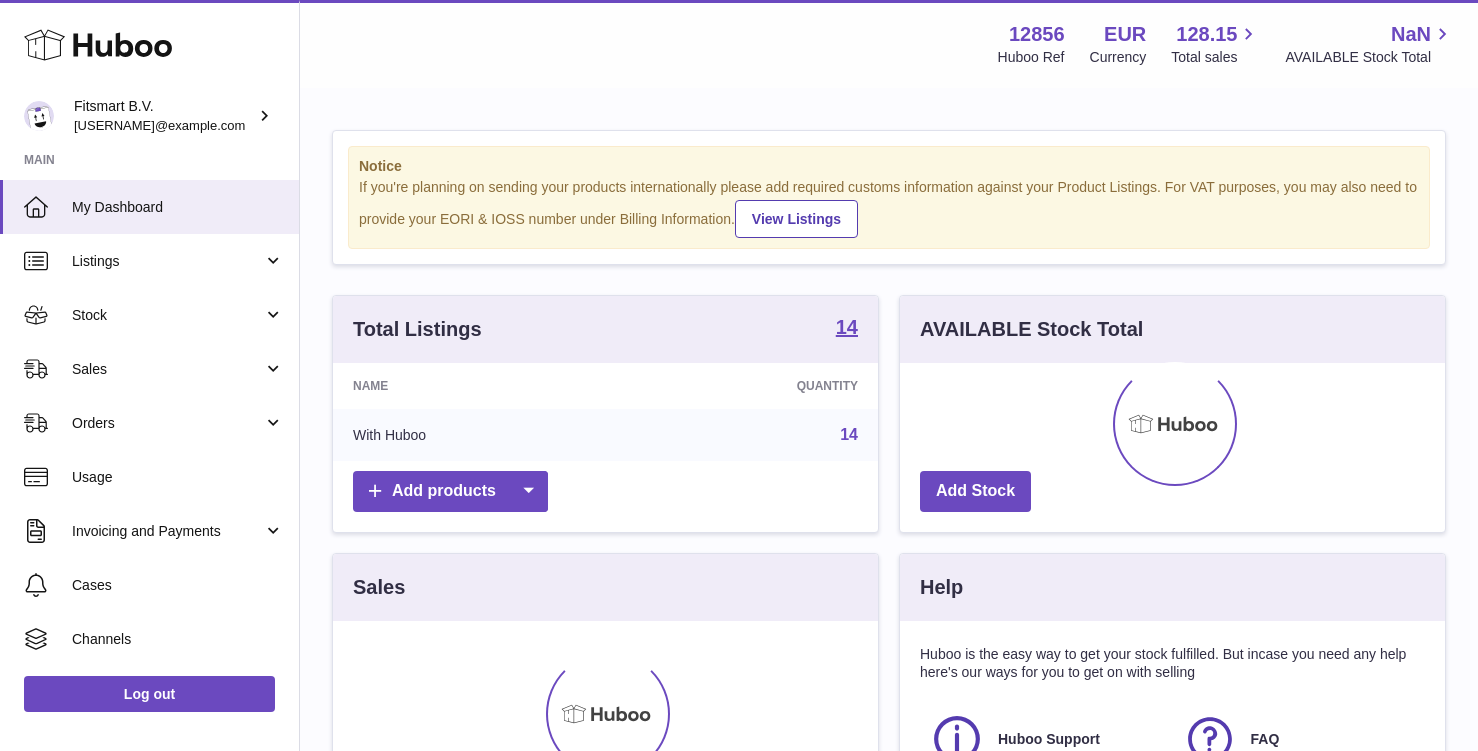 scroll, scrollTop: 0, scrollLeft: 0, axis: both 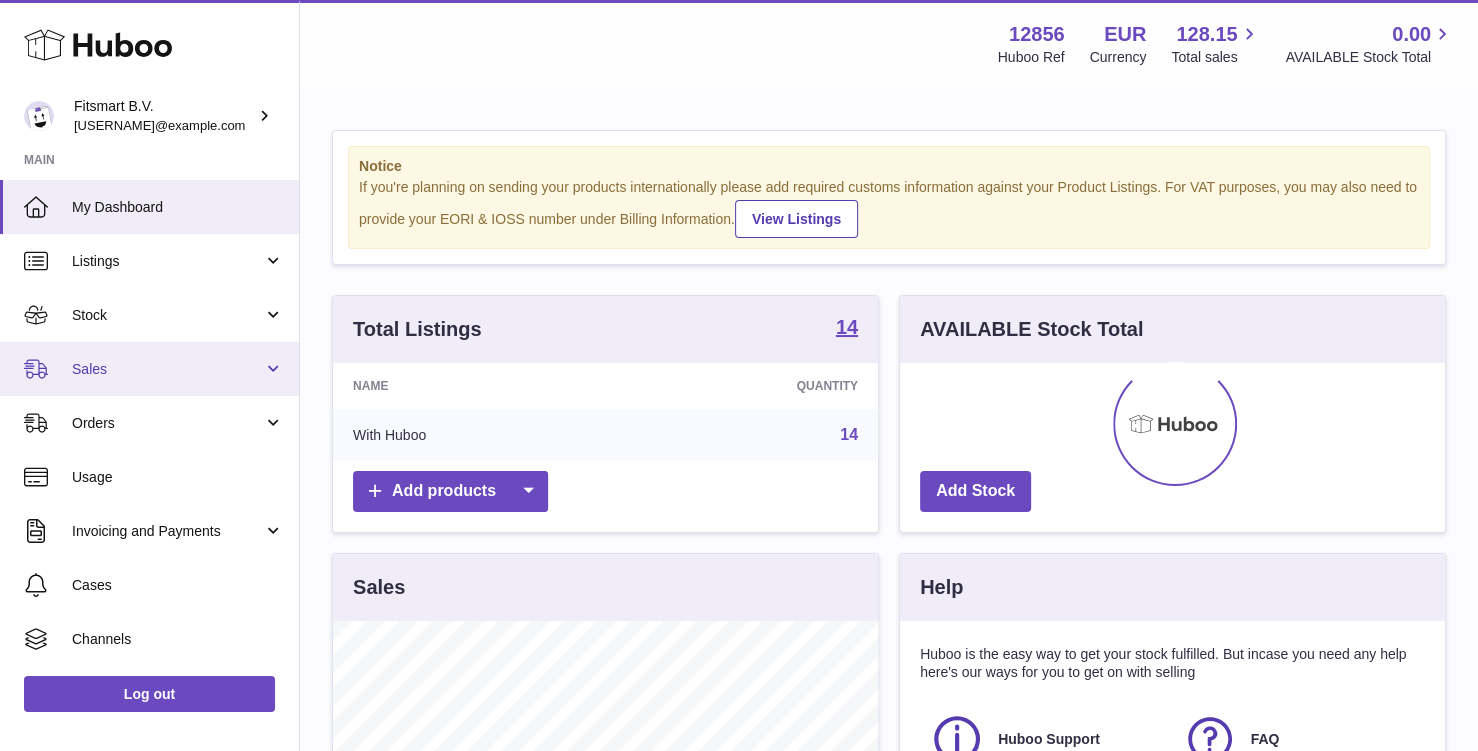 click on "Sales" at bounding box center [167, 369] 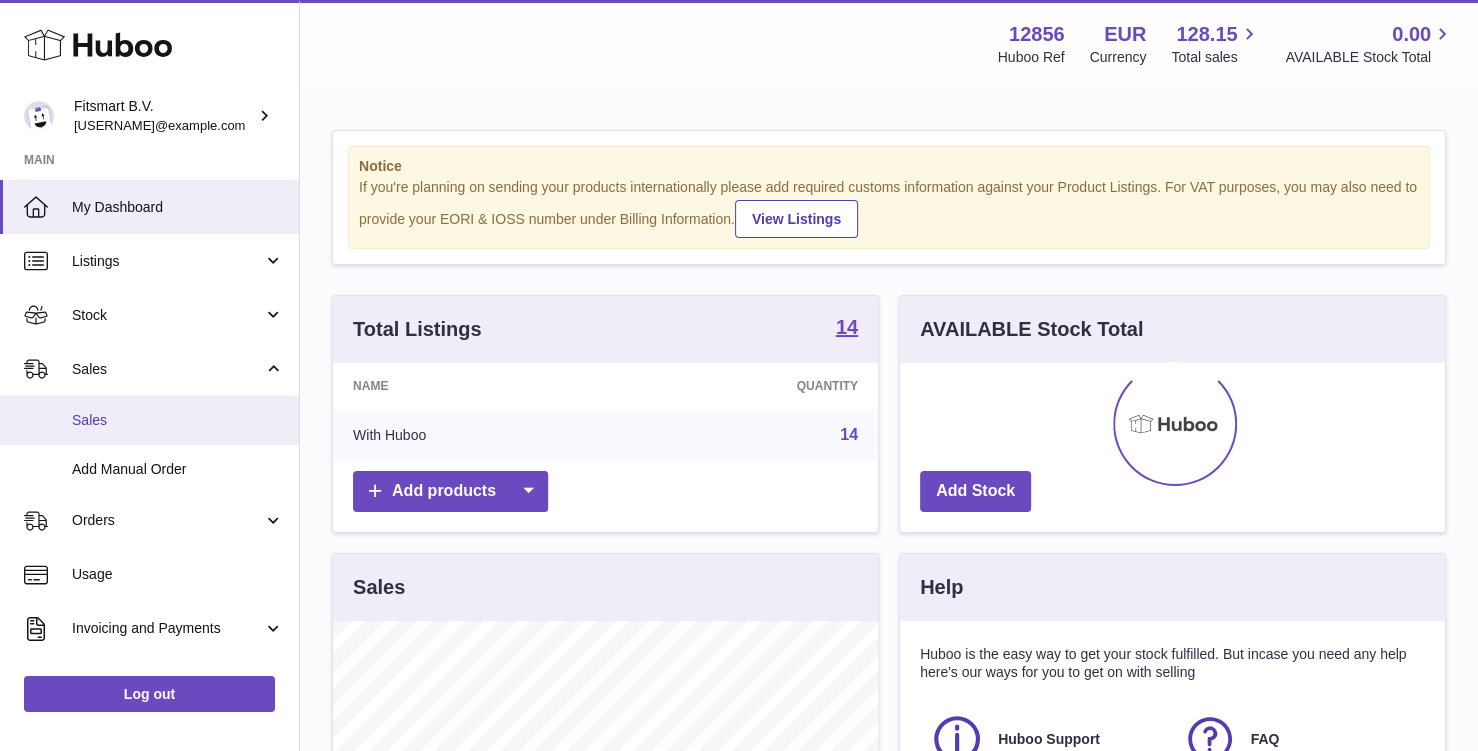 click on "Sales" at bounding box center (149, 420) 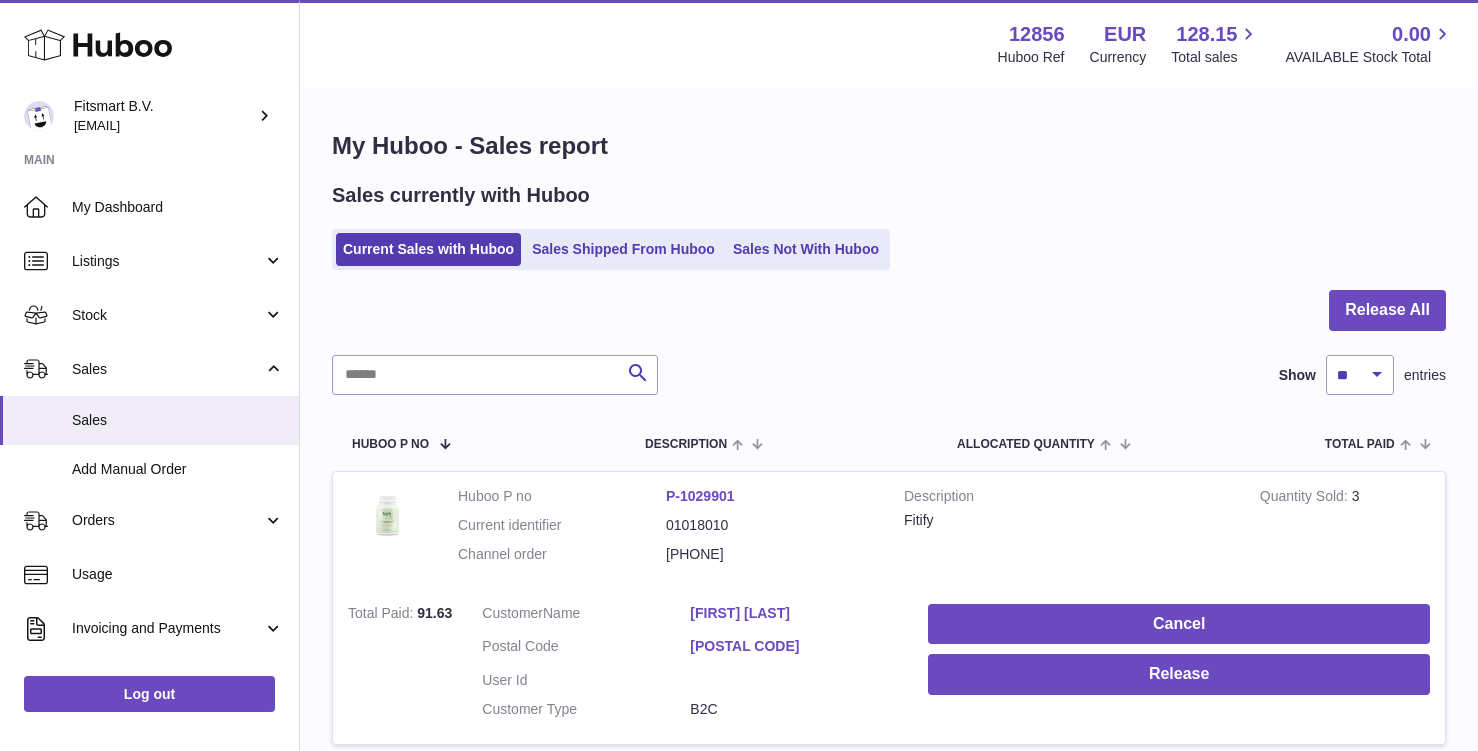 scroll, scrollTop: 0, scrollLeft: 0, axis: both 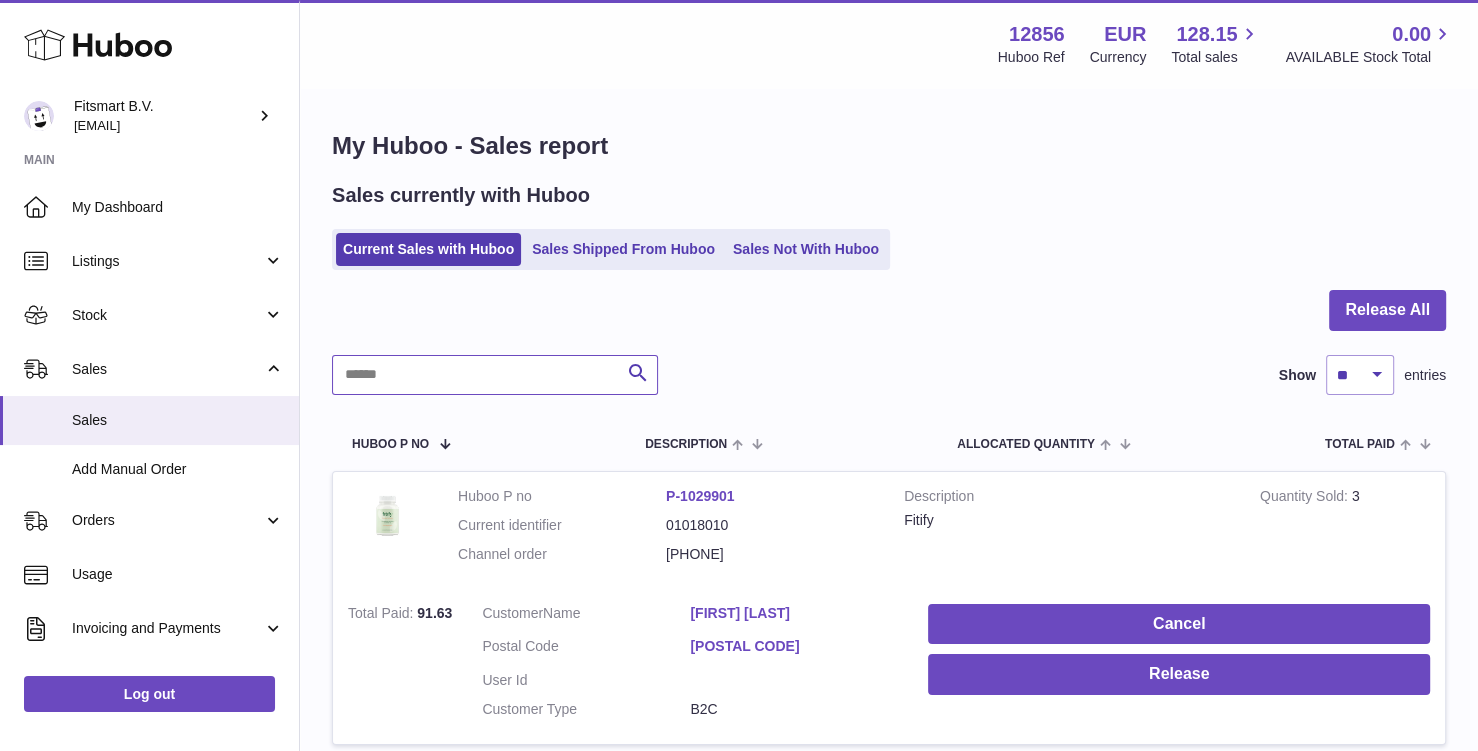 click at bounding box center (495, 375) 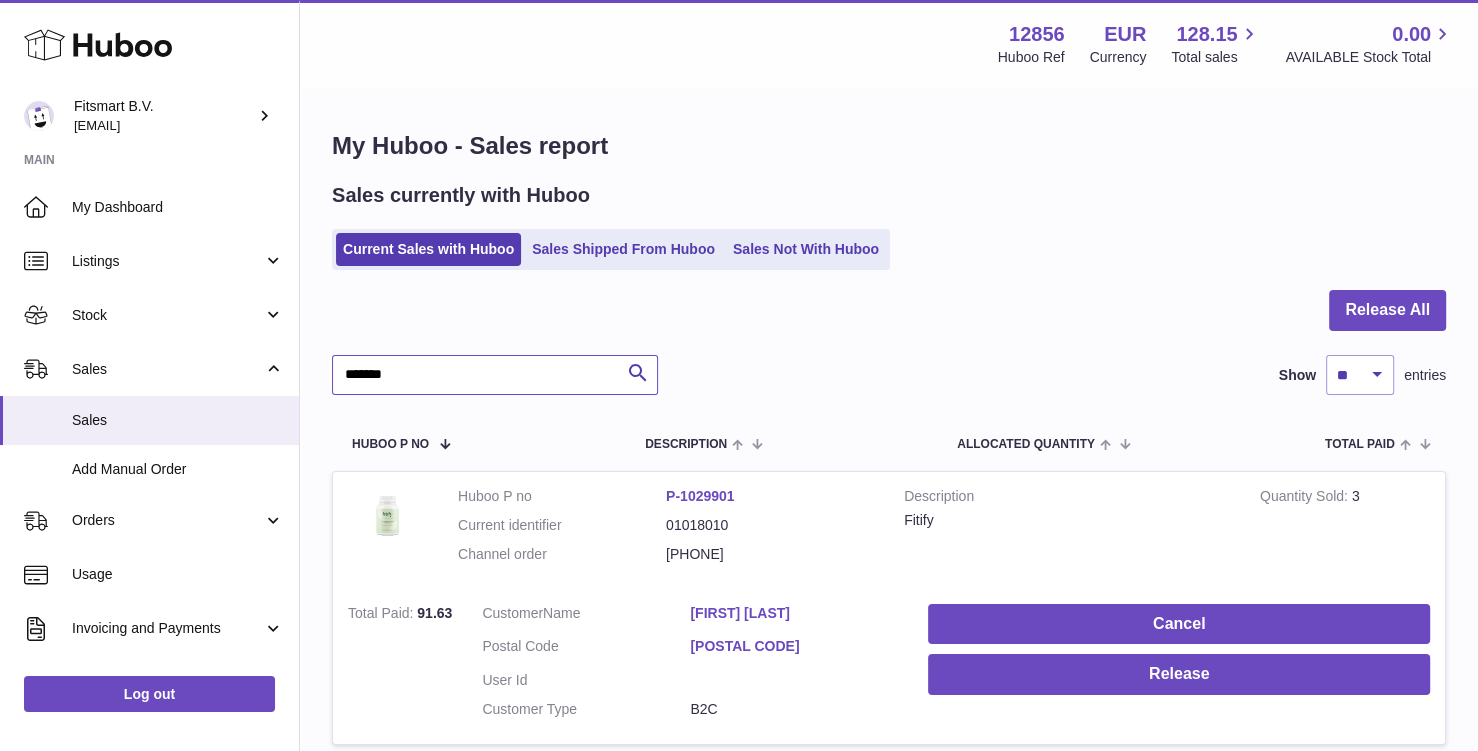 type on "*******" 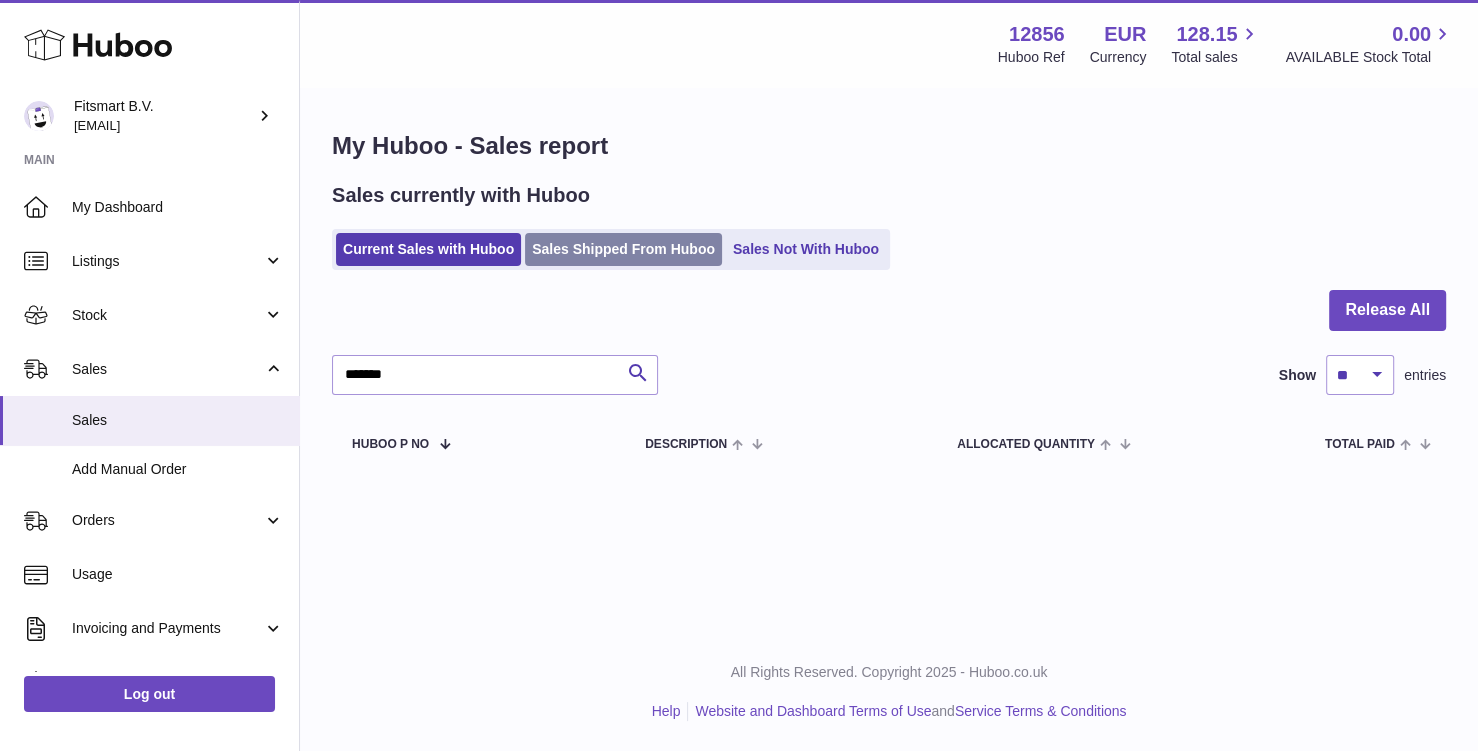click on "Sales Shipped From Huboo" at bounding box center [623, 249] 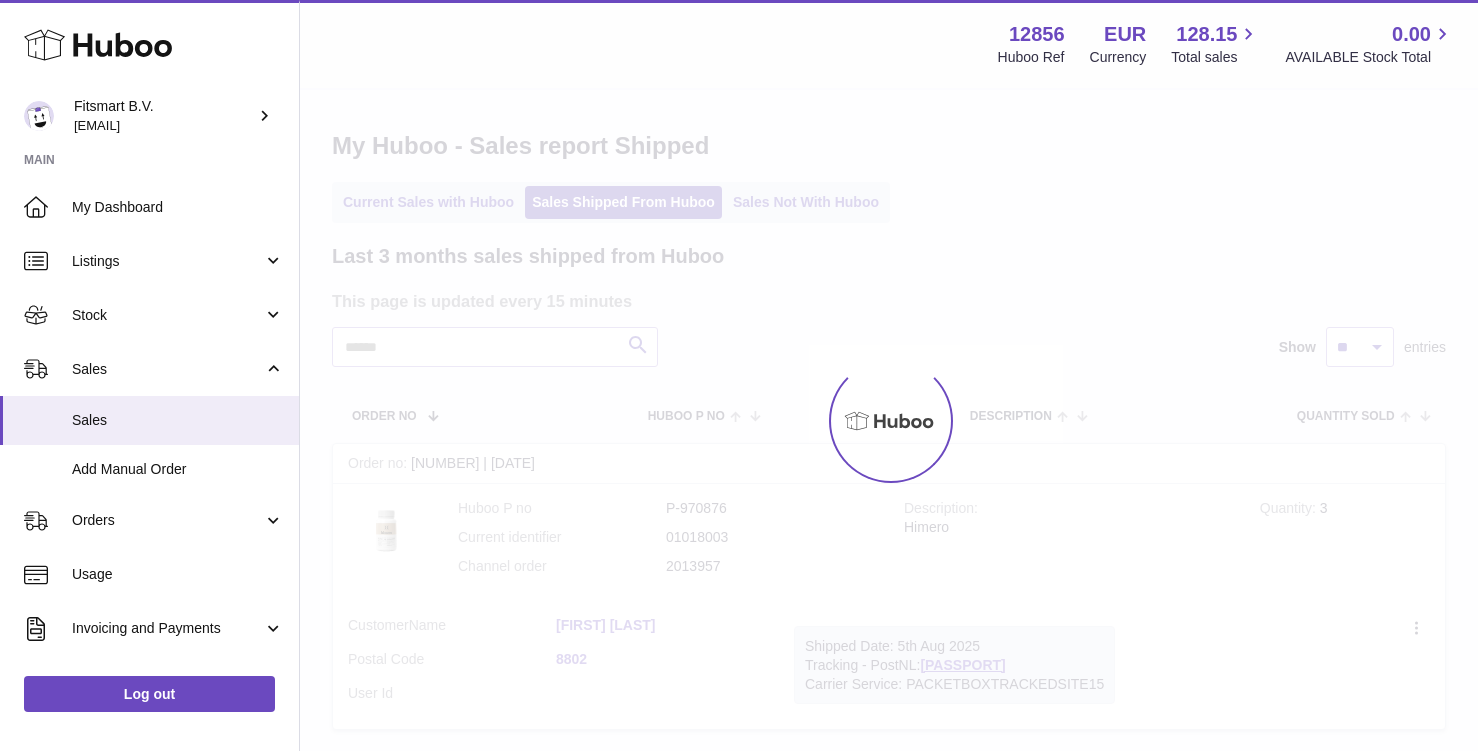 scroll, scrollTop: 0, scrollLeft: 0, axis: both 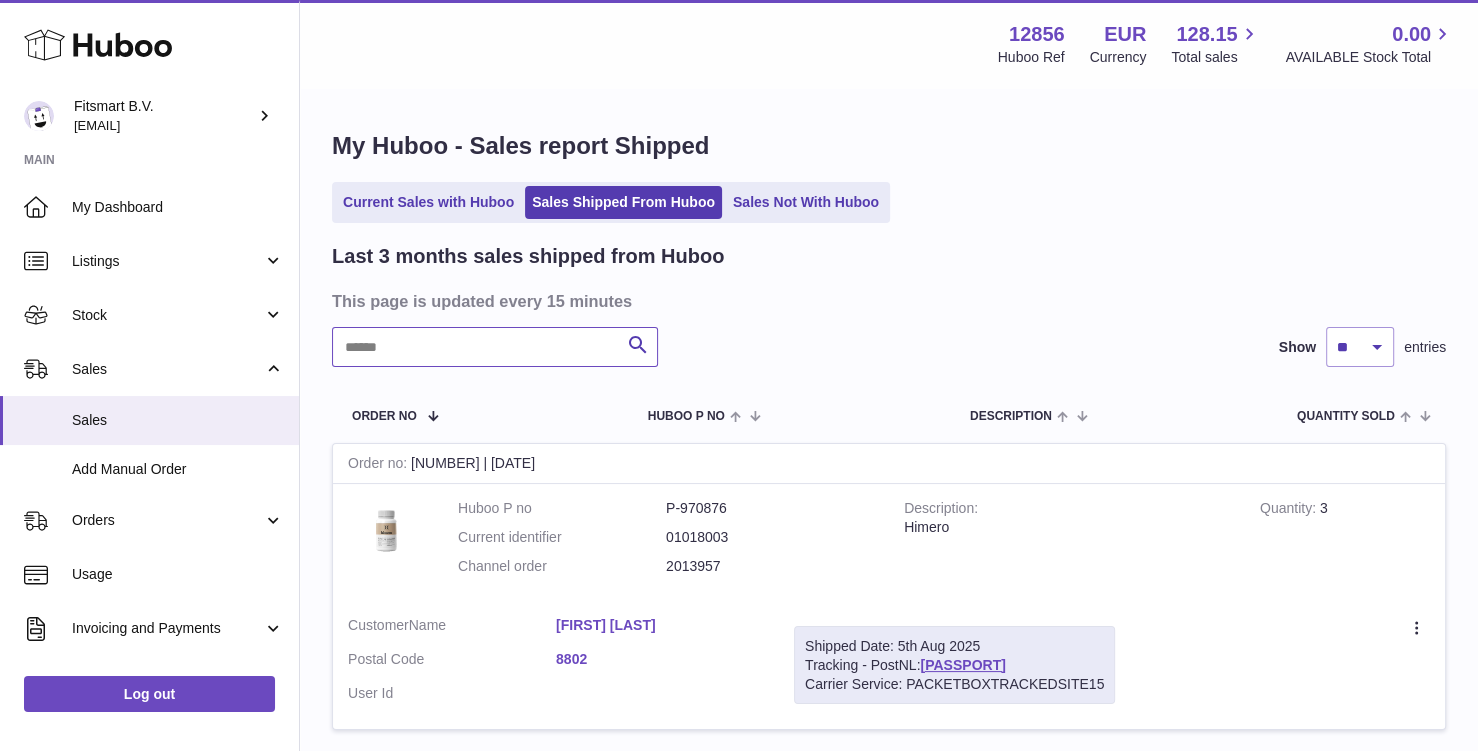 click at bounding box center (495, 347) 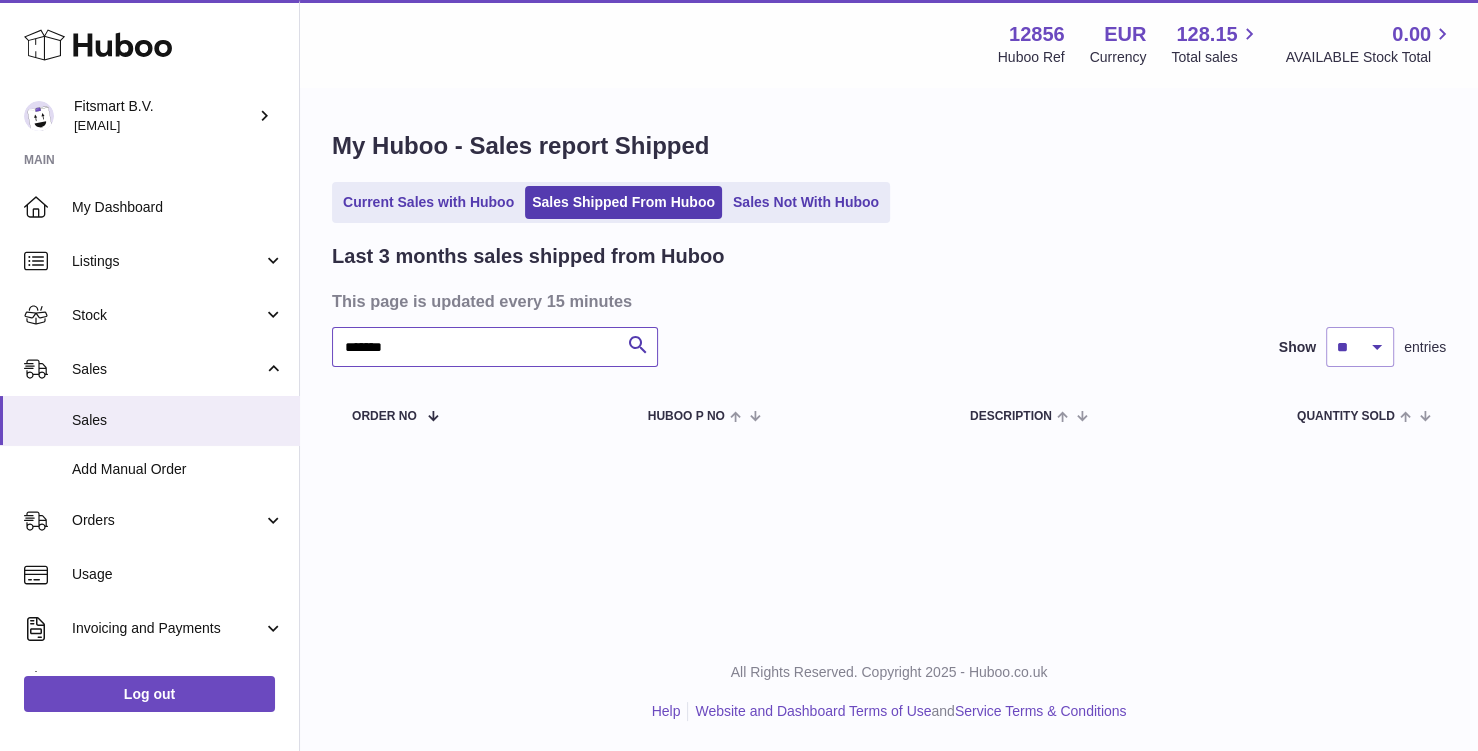 click on "*******" at bounding box center (495, 347) 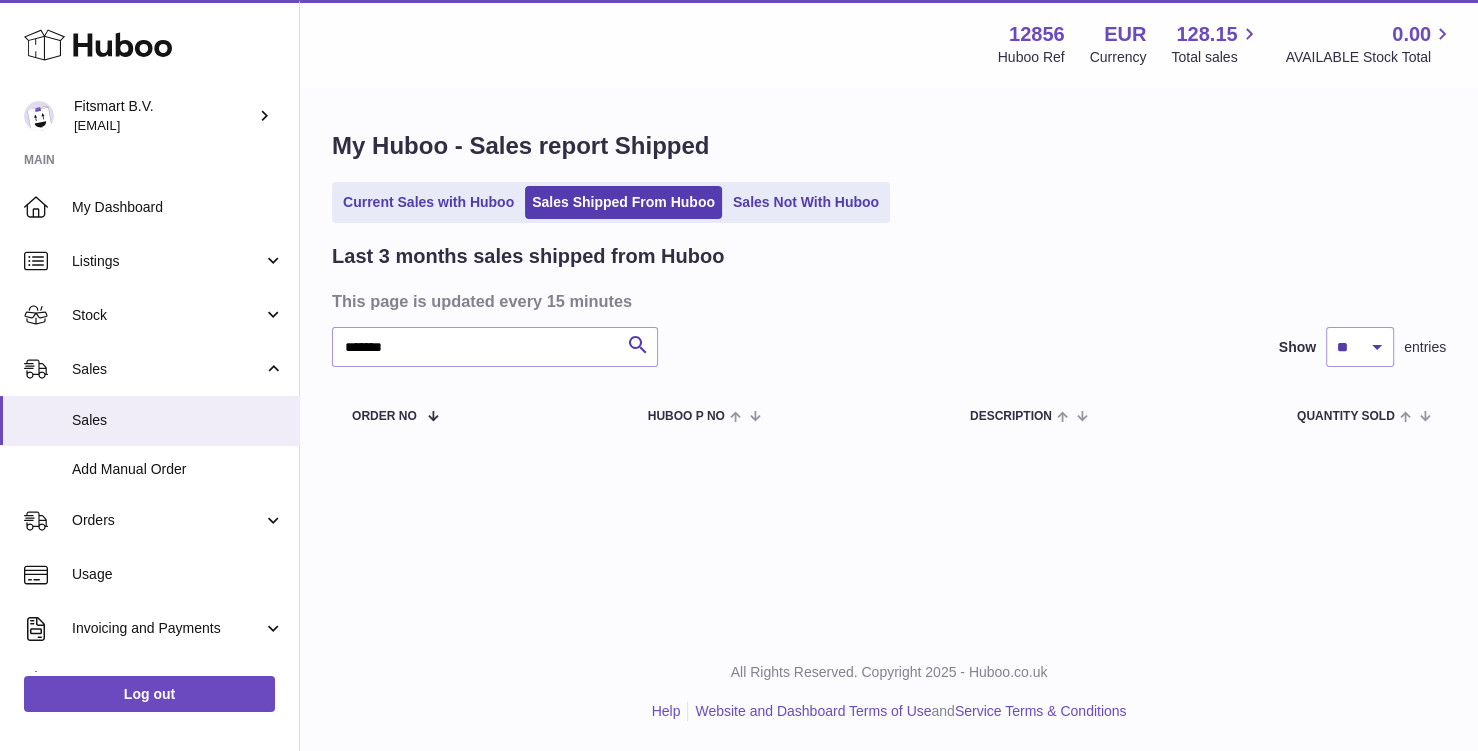 click on "Current Sales with Huboo" at bounding box center [428, 202] 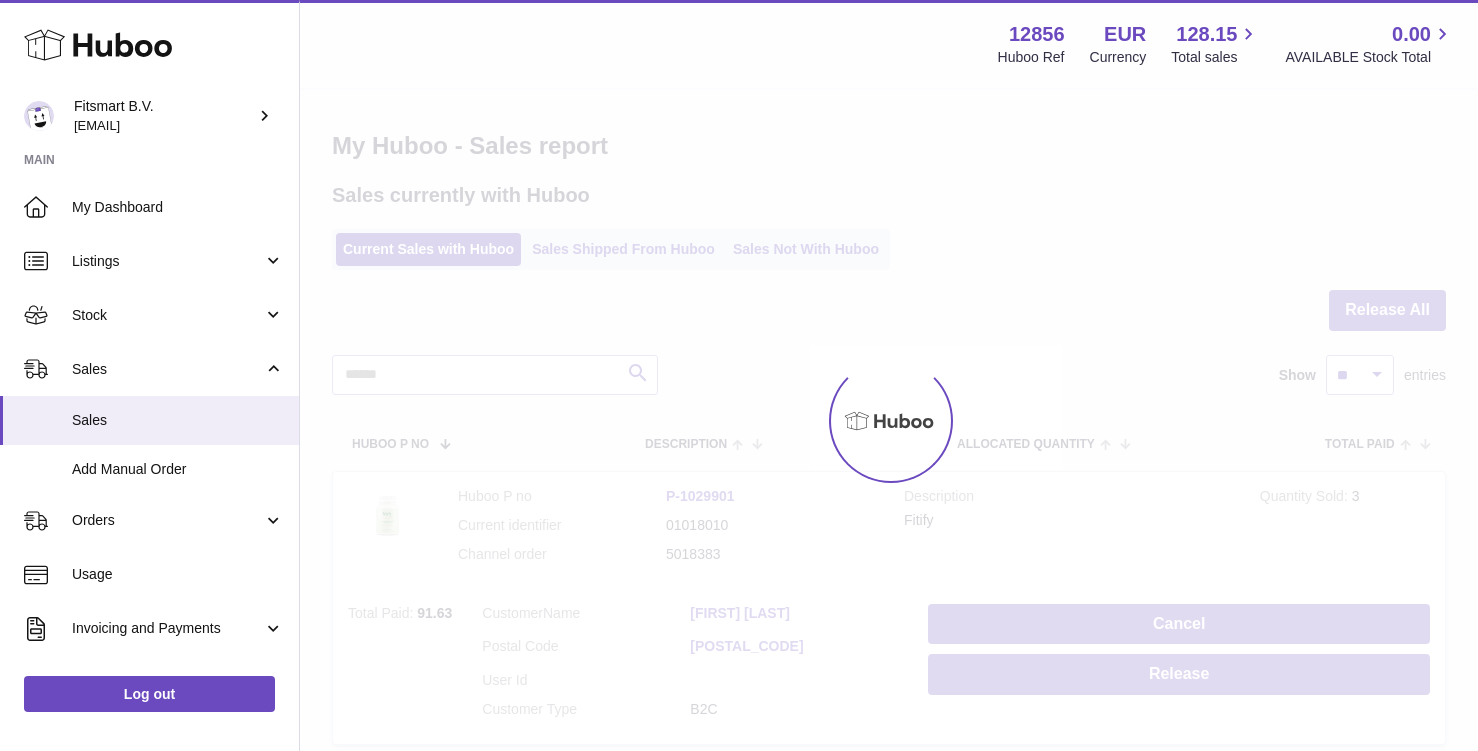 scroll, scrollTop: 0, scrollLeft: 0, axis: both 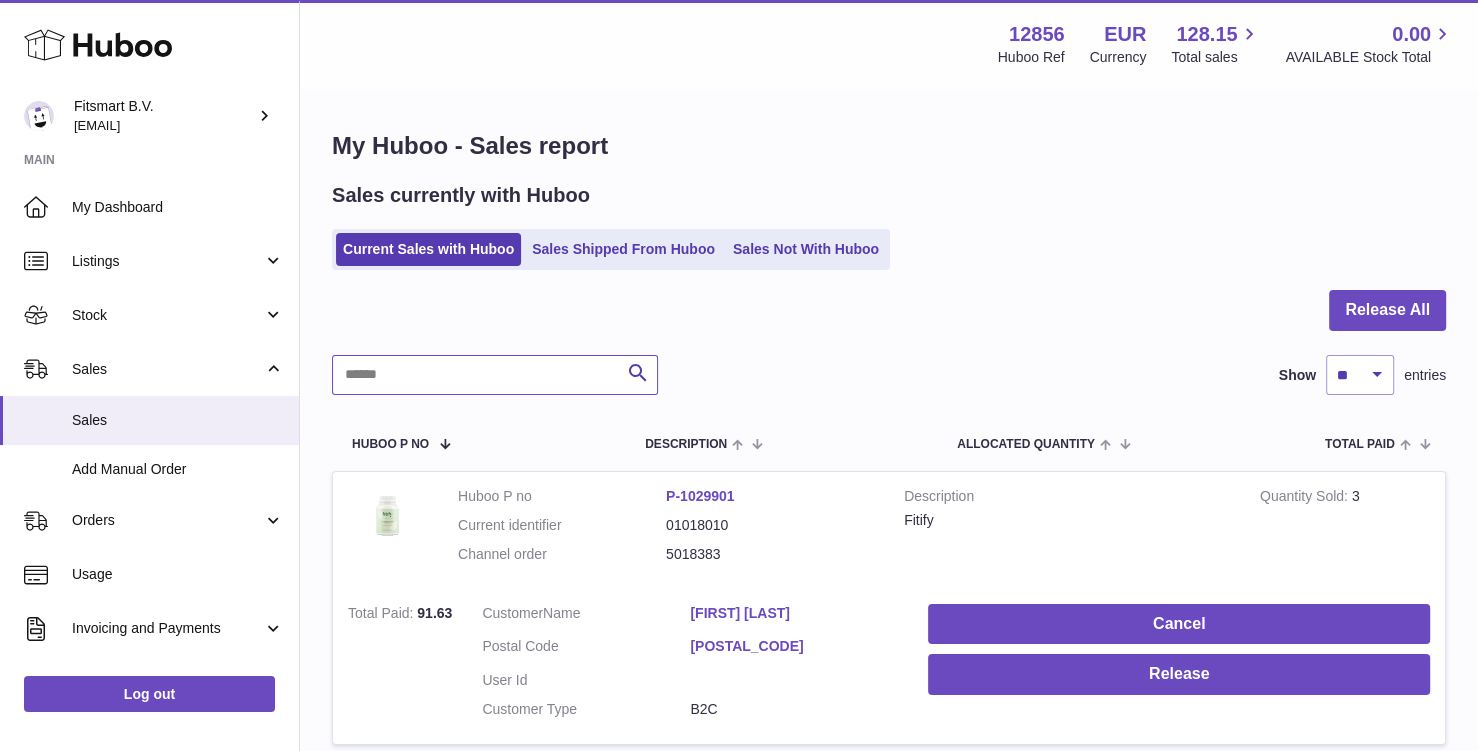 click at bounding box center [495, 375] 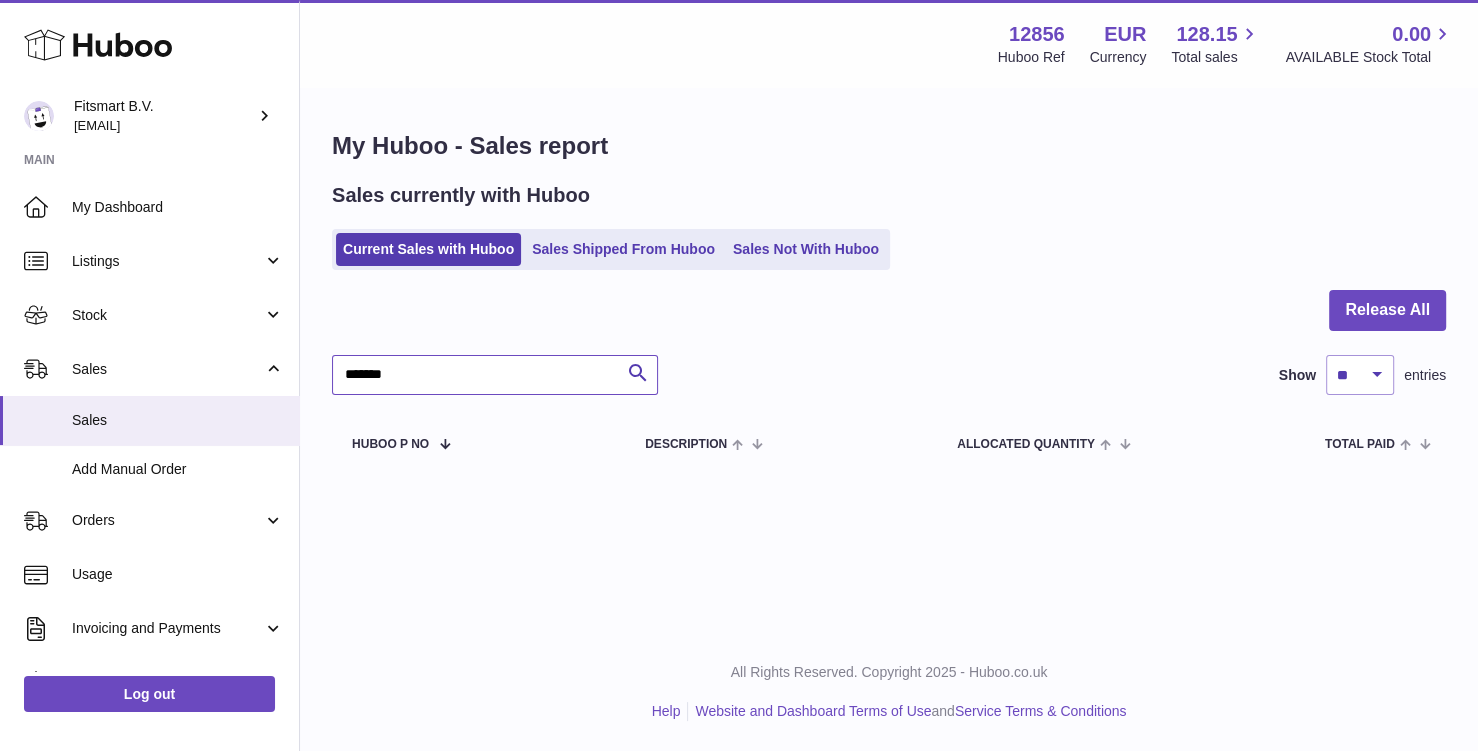 type on "*******" 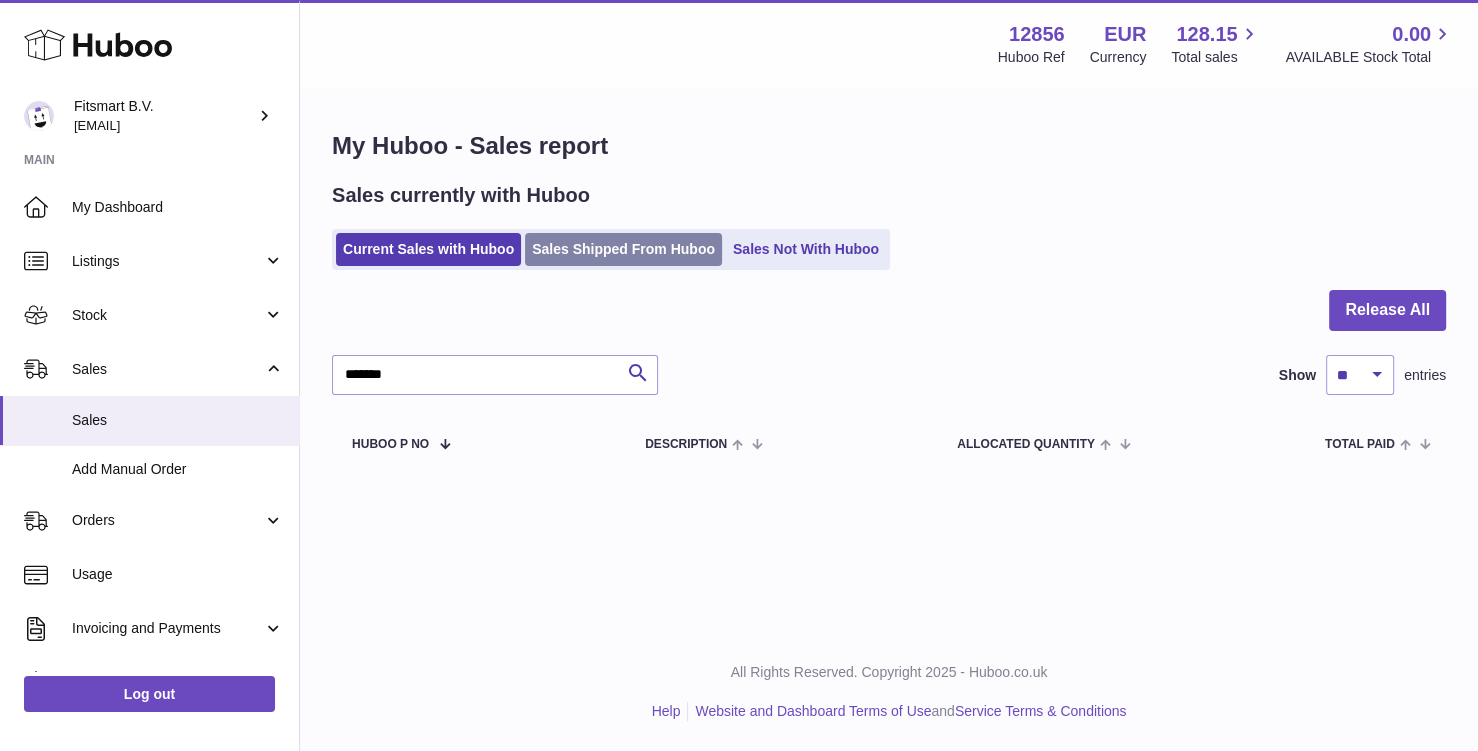 click on "Sales Shipped From Huboo" at bounding box center (623, 249) 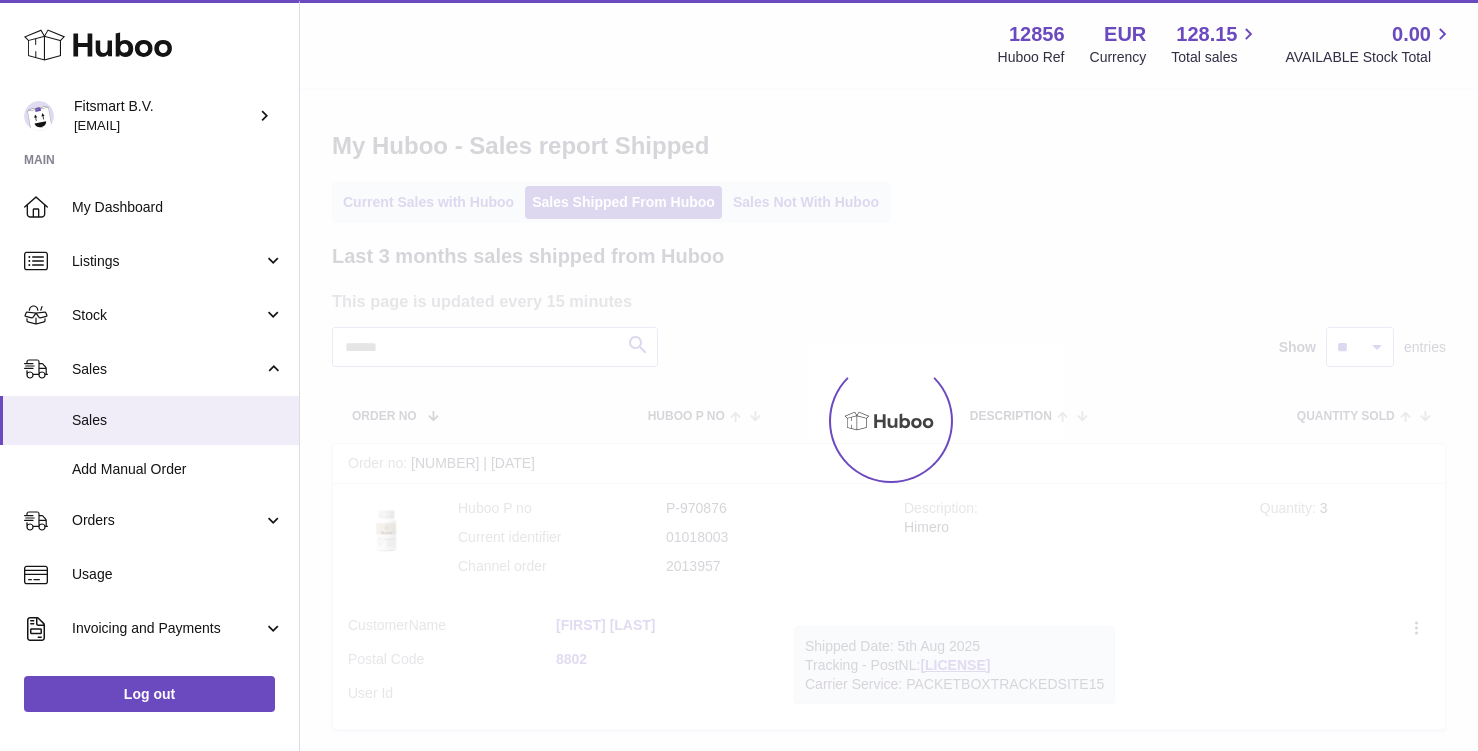scroll, scrollTop: 0, scrollLeft: 0, axis: both 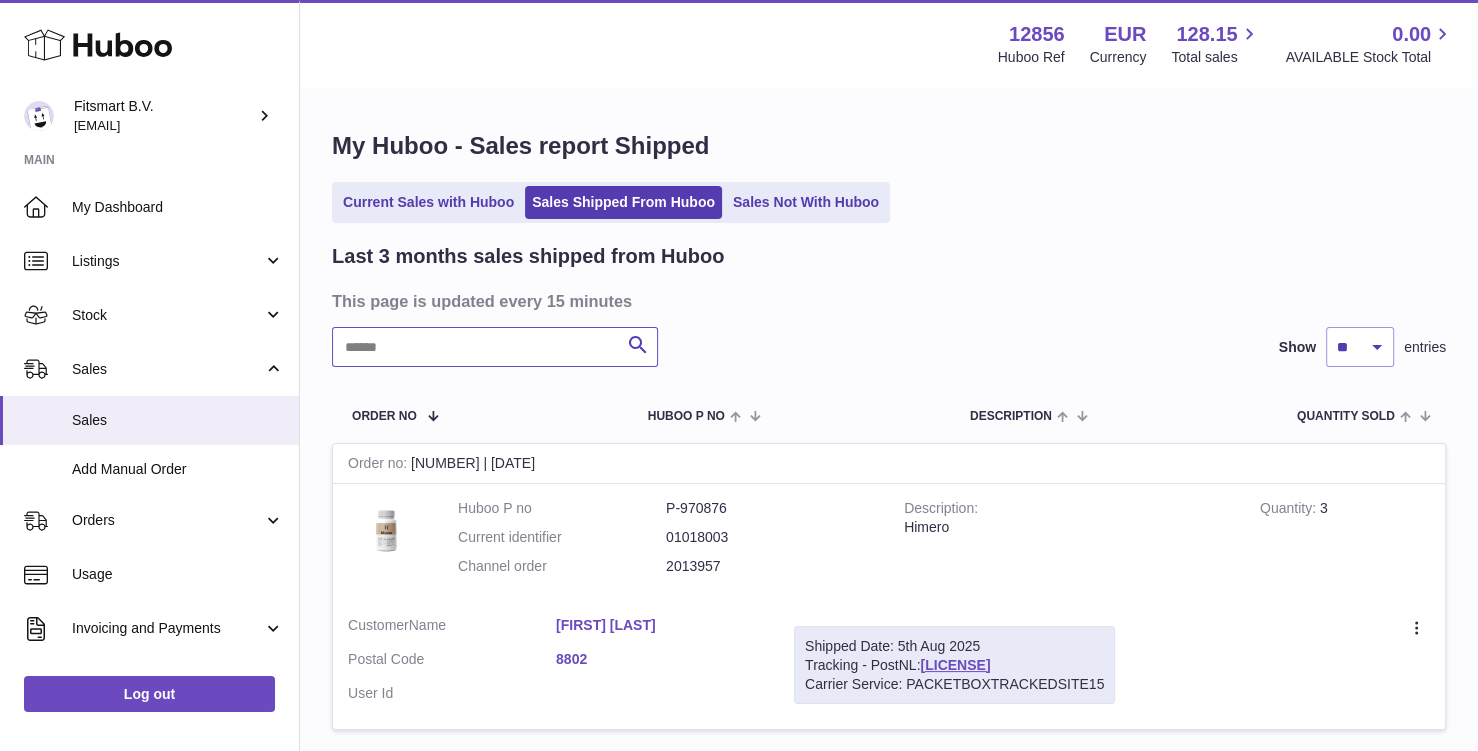 click at bounding box center (495, 347) 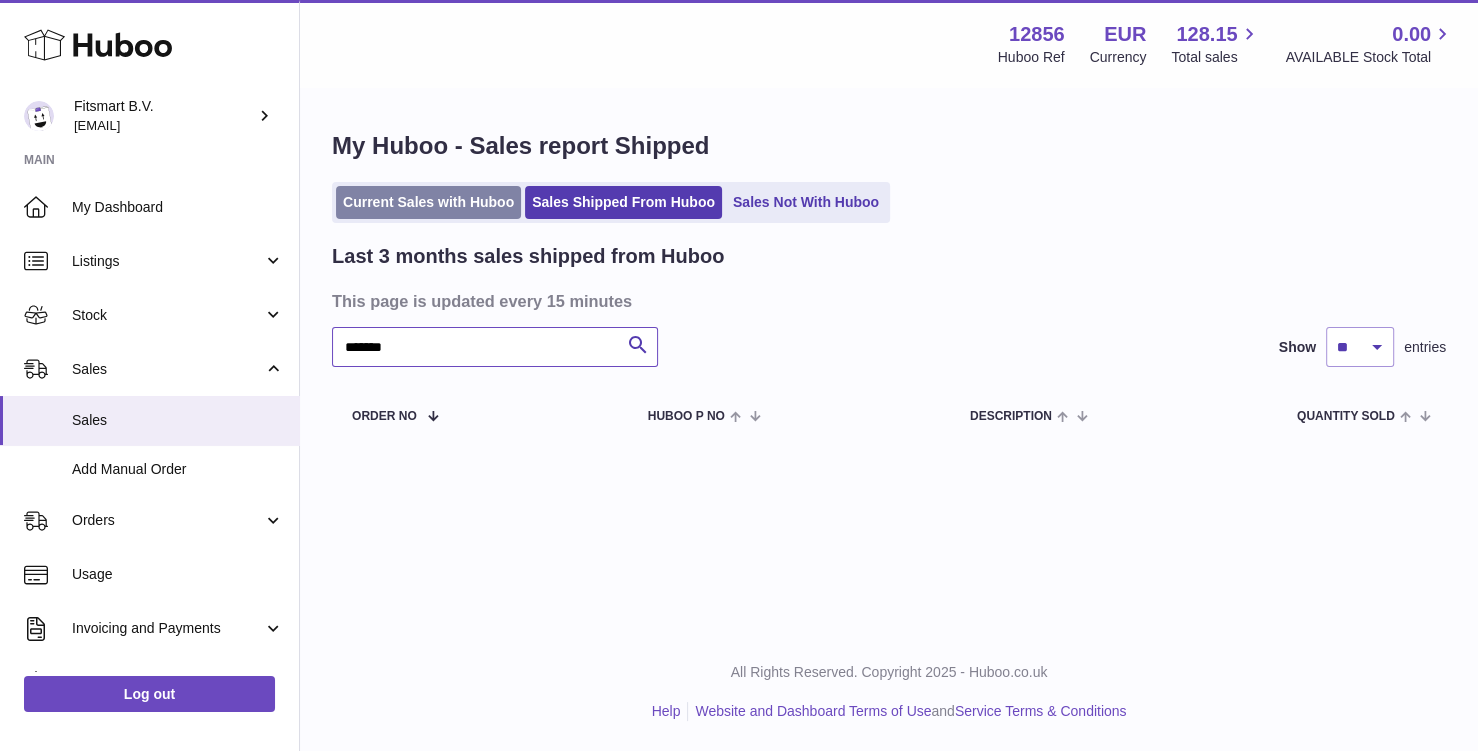 type on "*******" 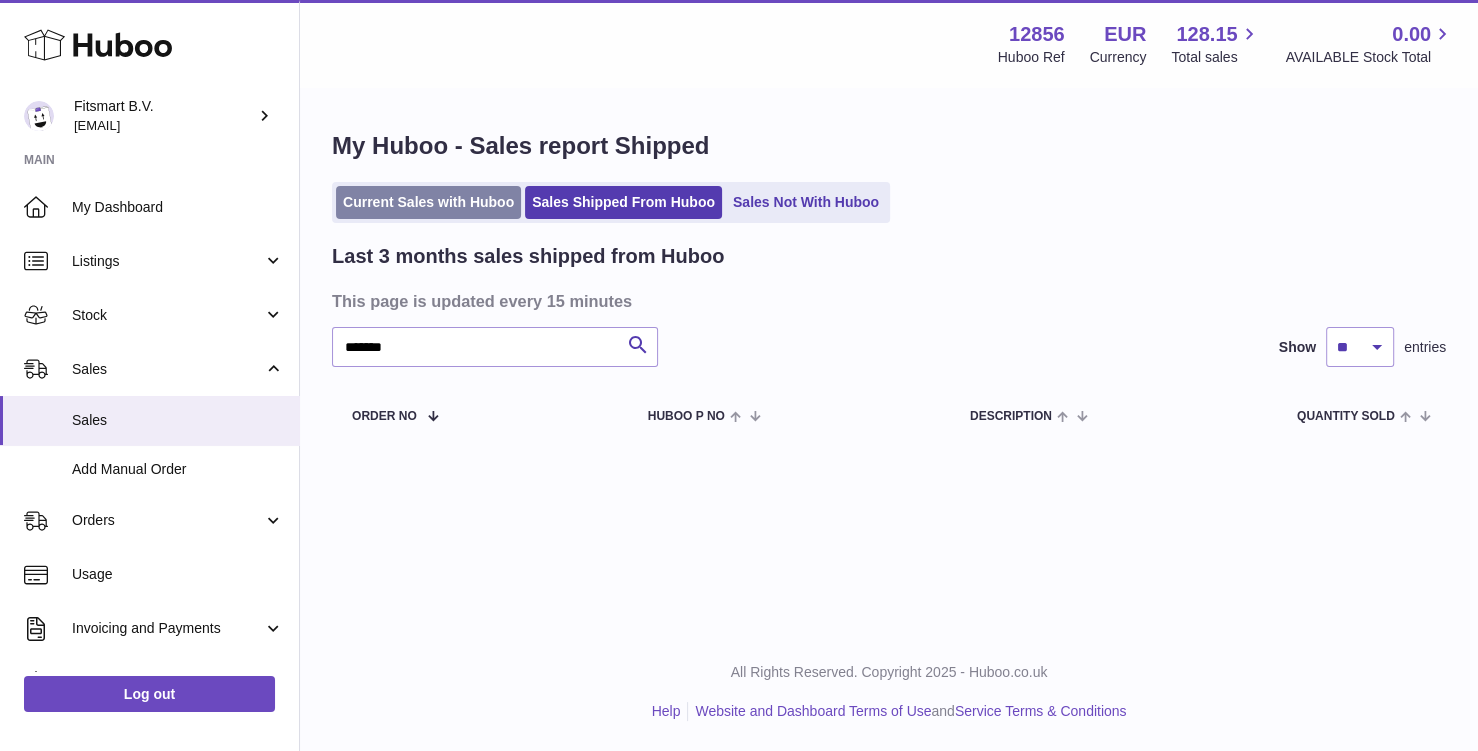 click on "Current Sales with Huboo" at bounding box center [428, 202] 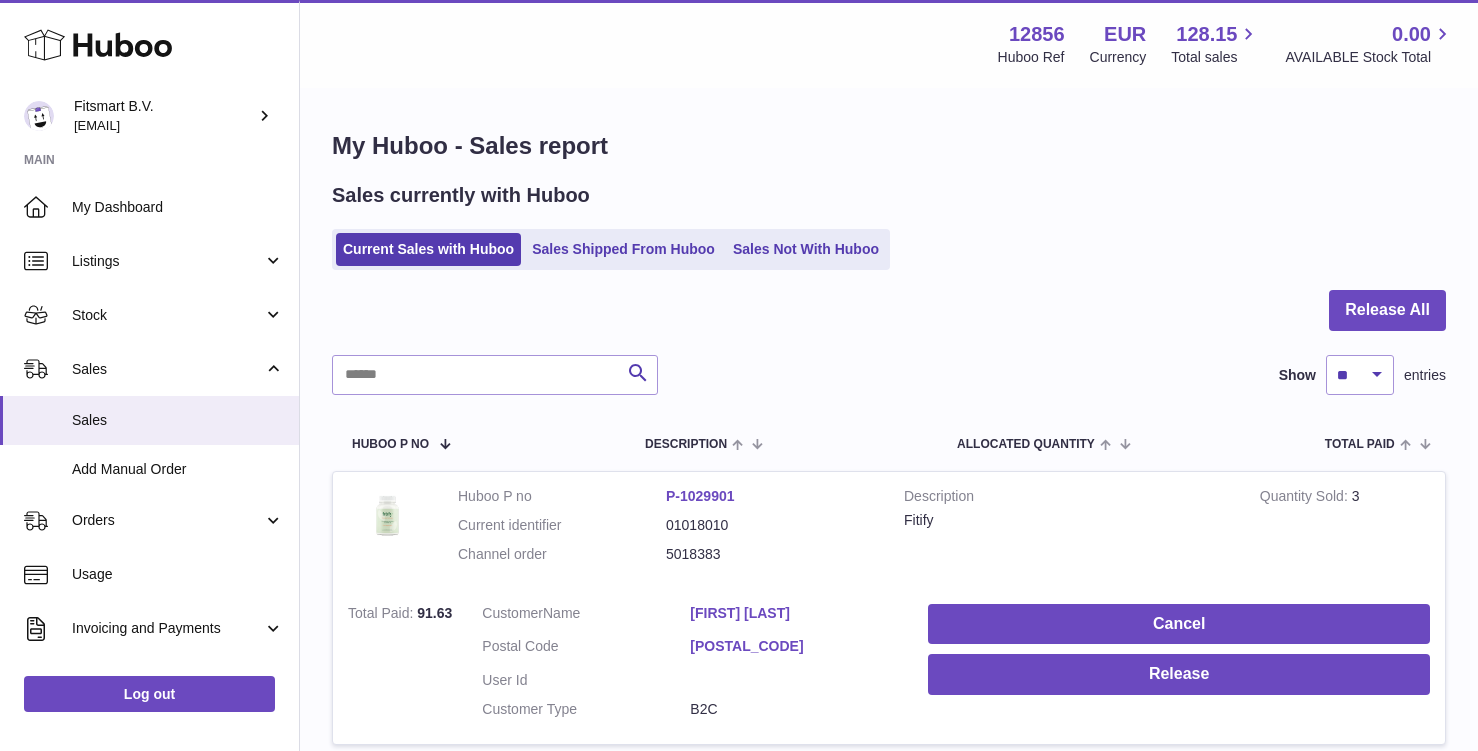 scroll, scrollTop: 0, scrollLeft: 0, axis: both 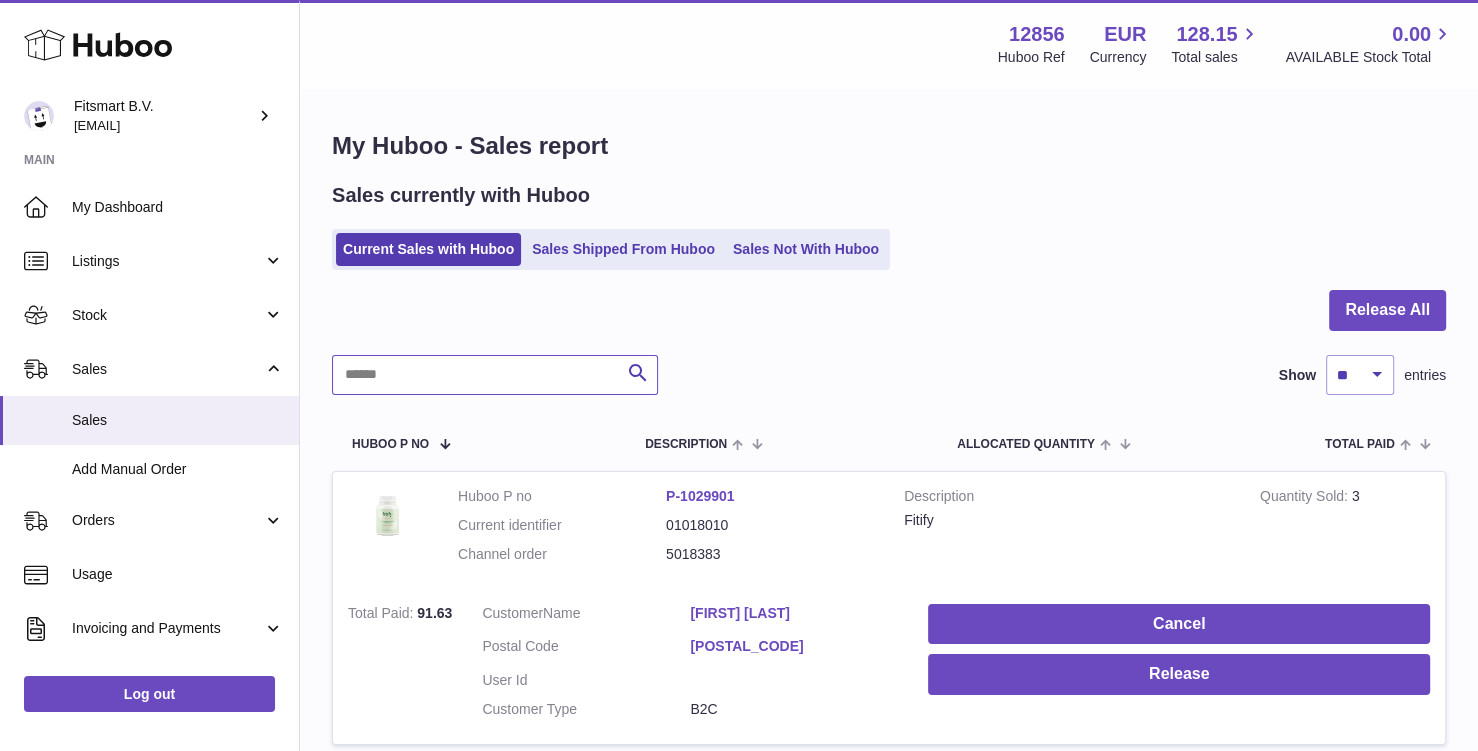 click at bounding box center (495, 375) 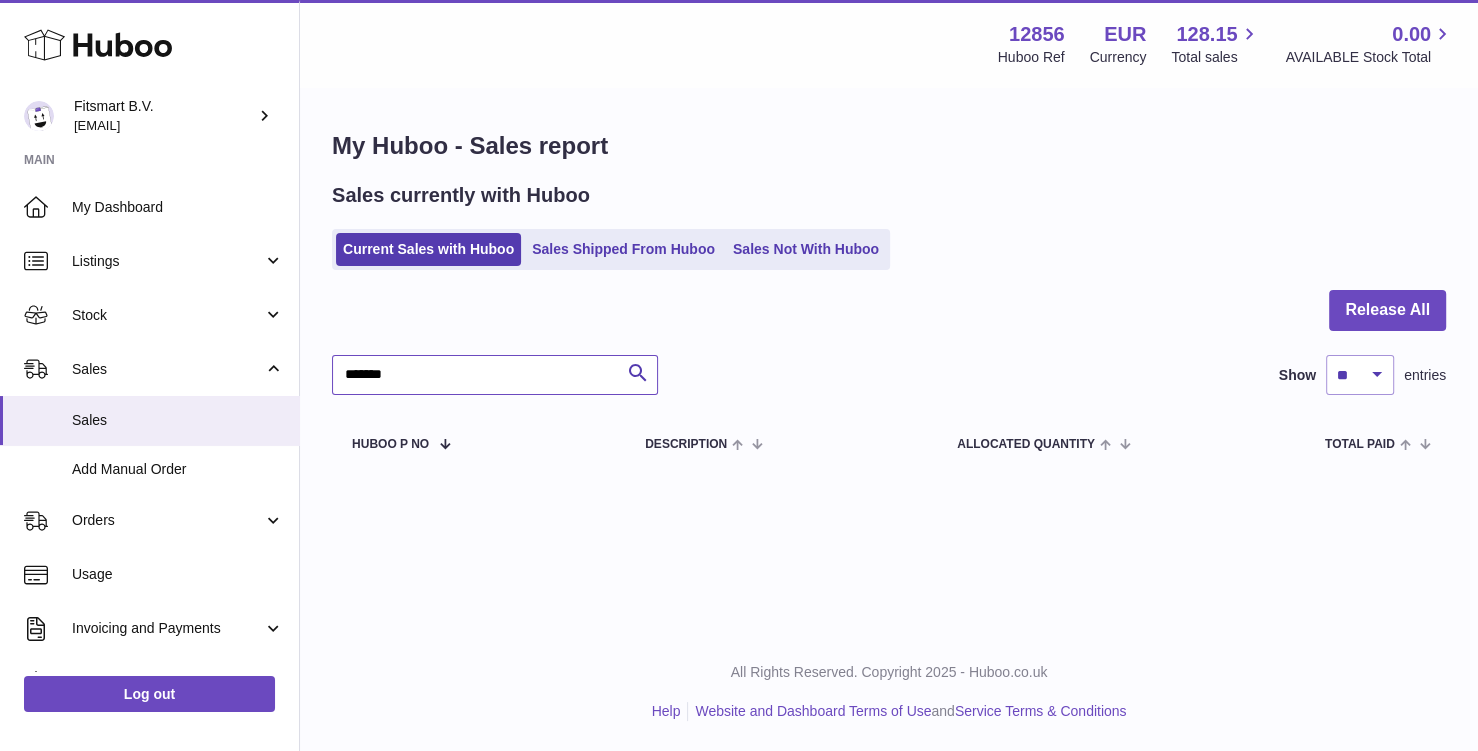 click on "*******" at bounding box center (495, 375) 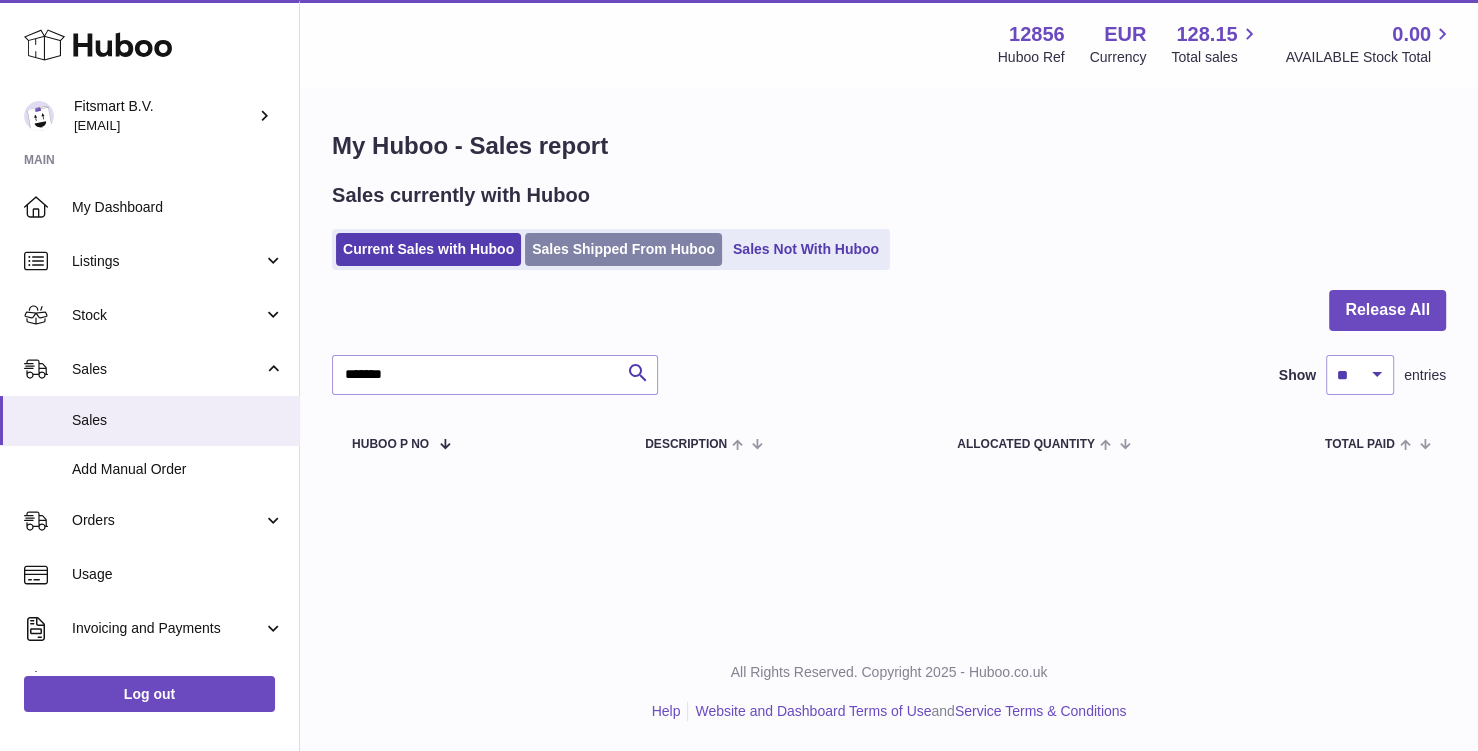 click on "Sales Shipped From Huboo" at bounding box center [623, 249] 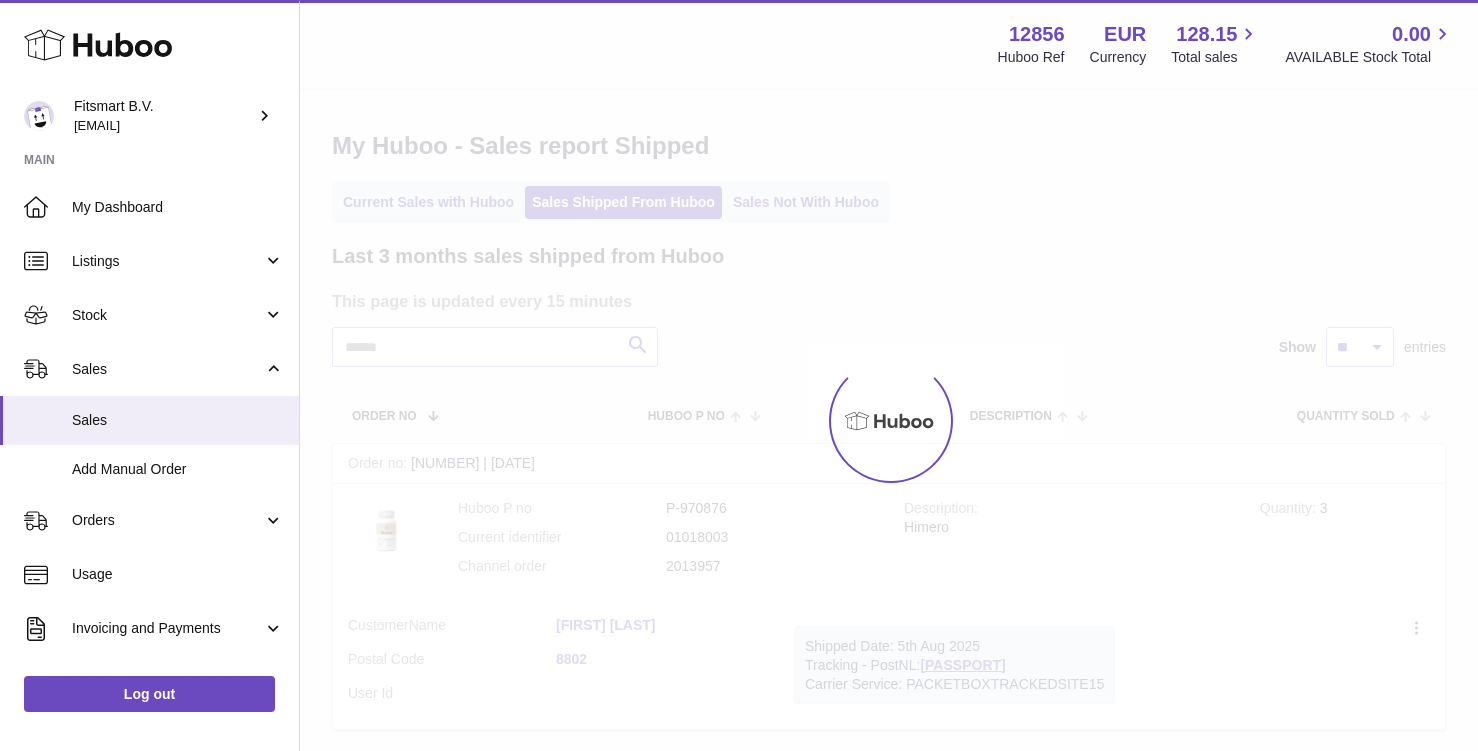 scroll, scrollTop: 0, scrollLeft: 0, axis: both 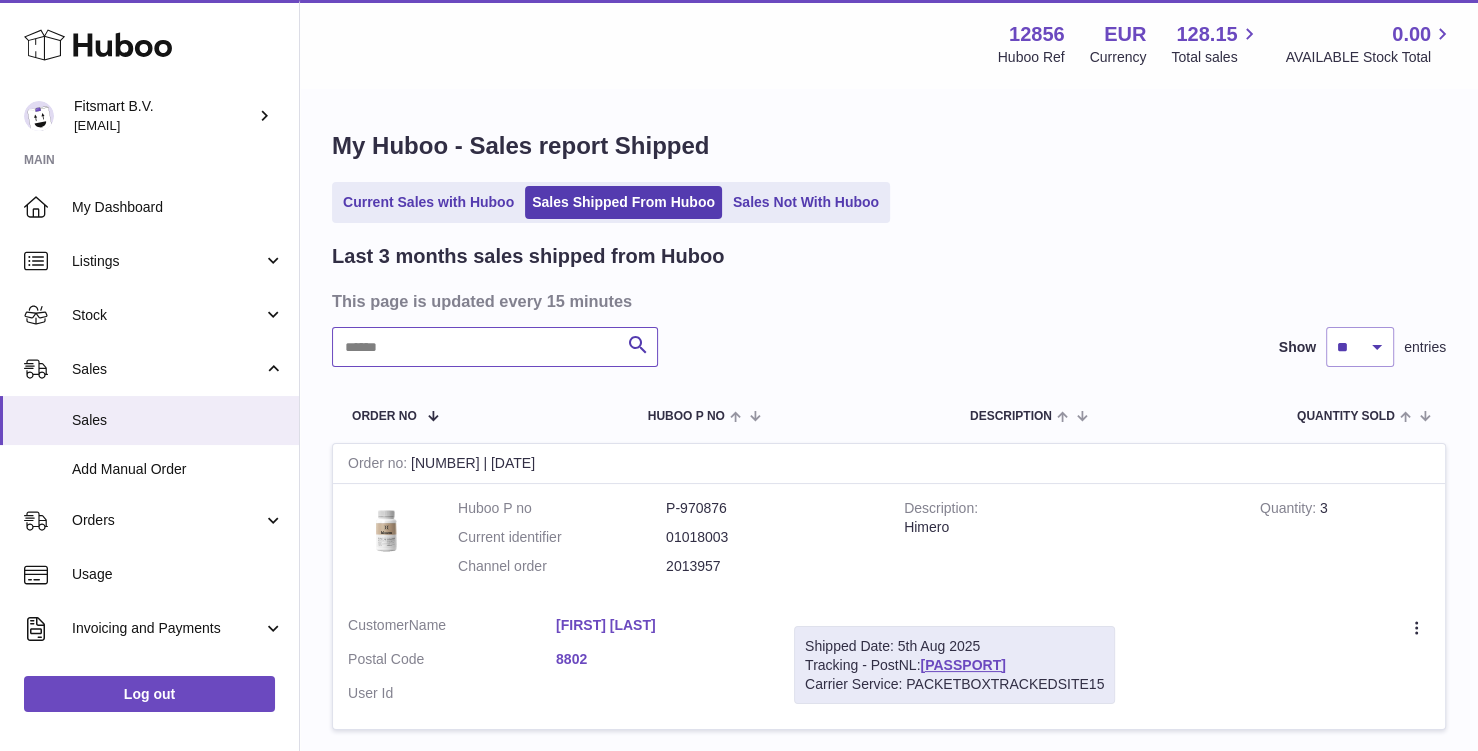click at bounding box center (495, 347) 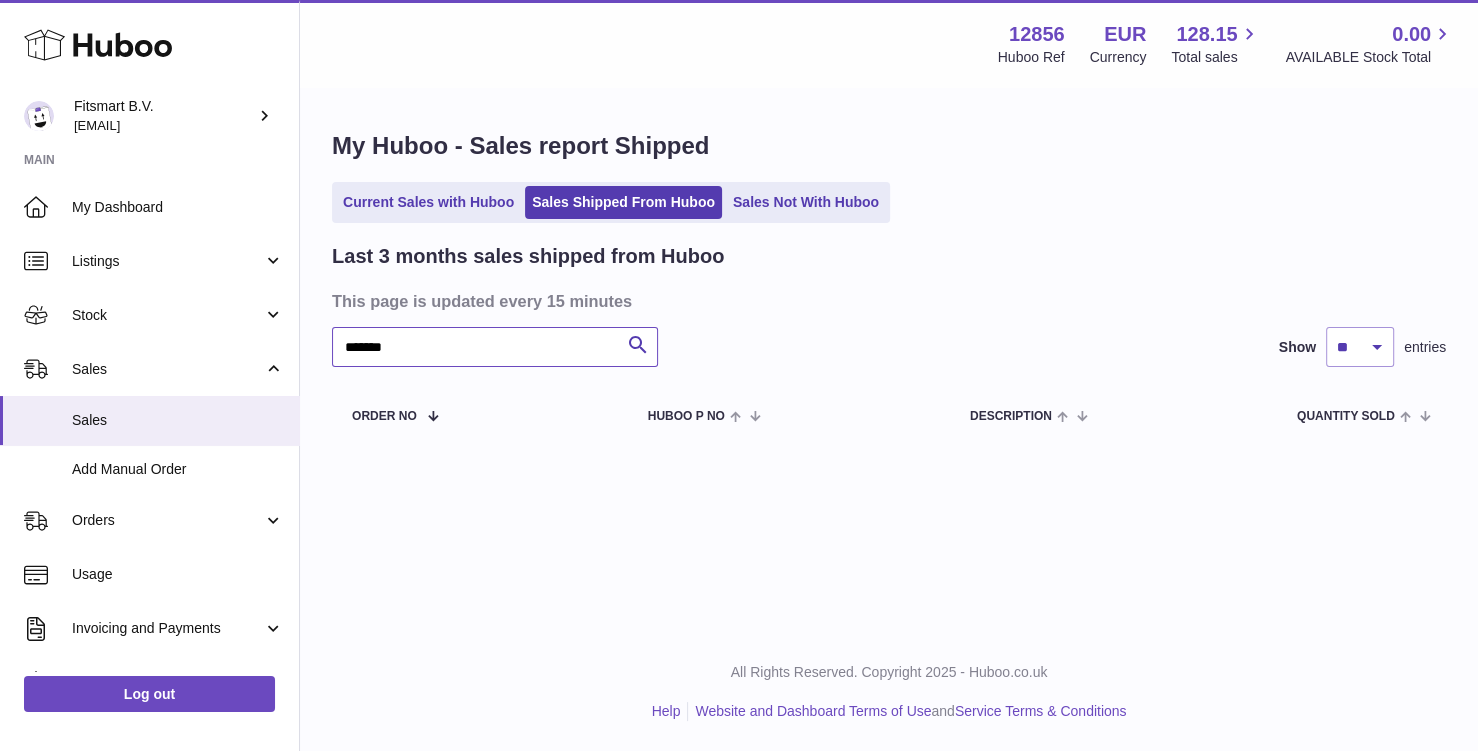 click on "*******" at bounding box center [495, 347] 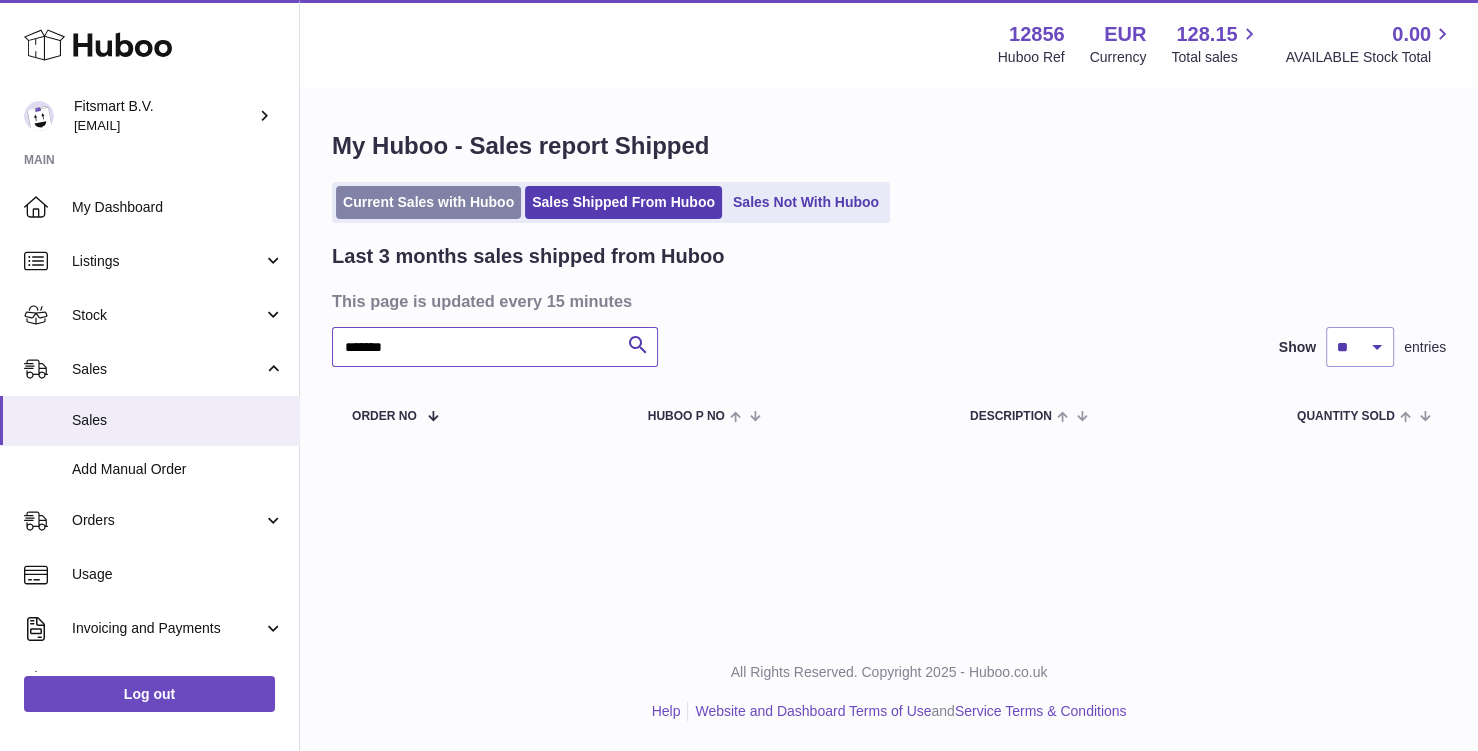 type on "*******" 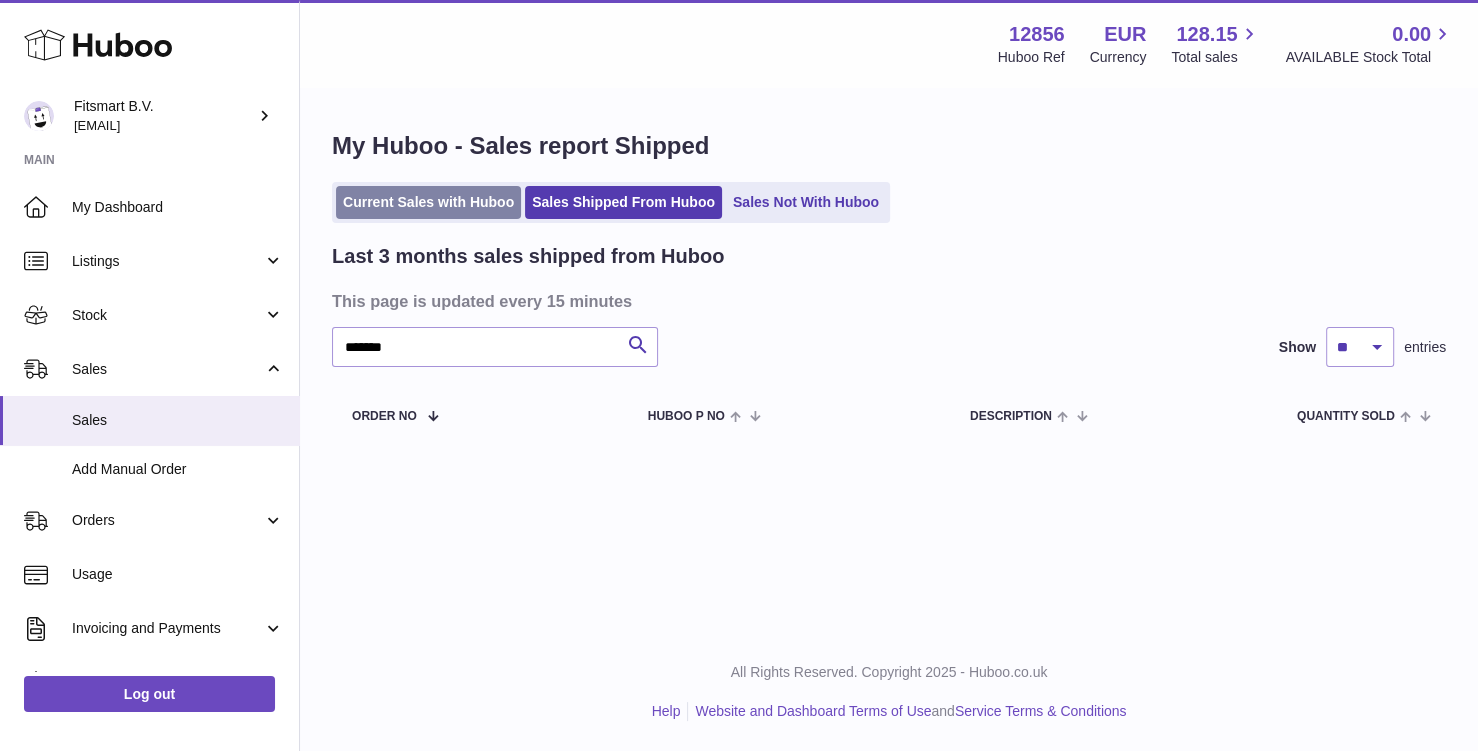click on "Current Sales with Huboo" at bounding box center (428, 202) 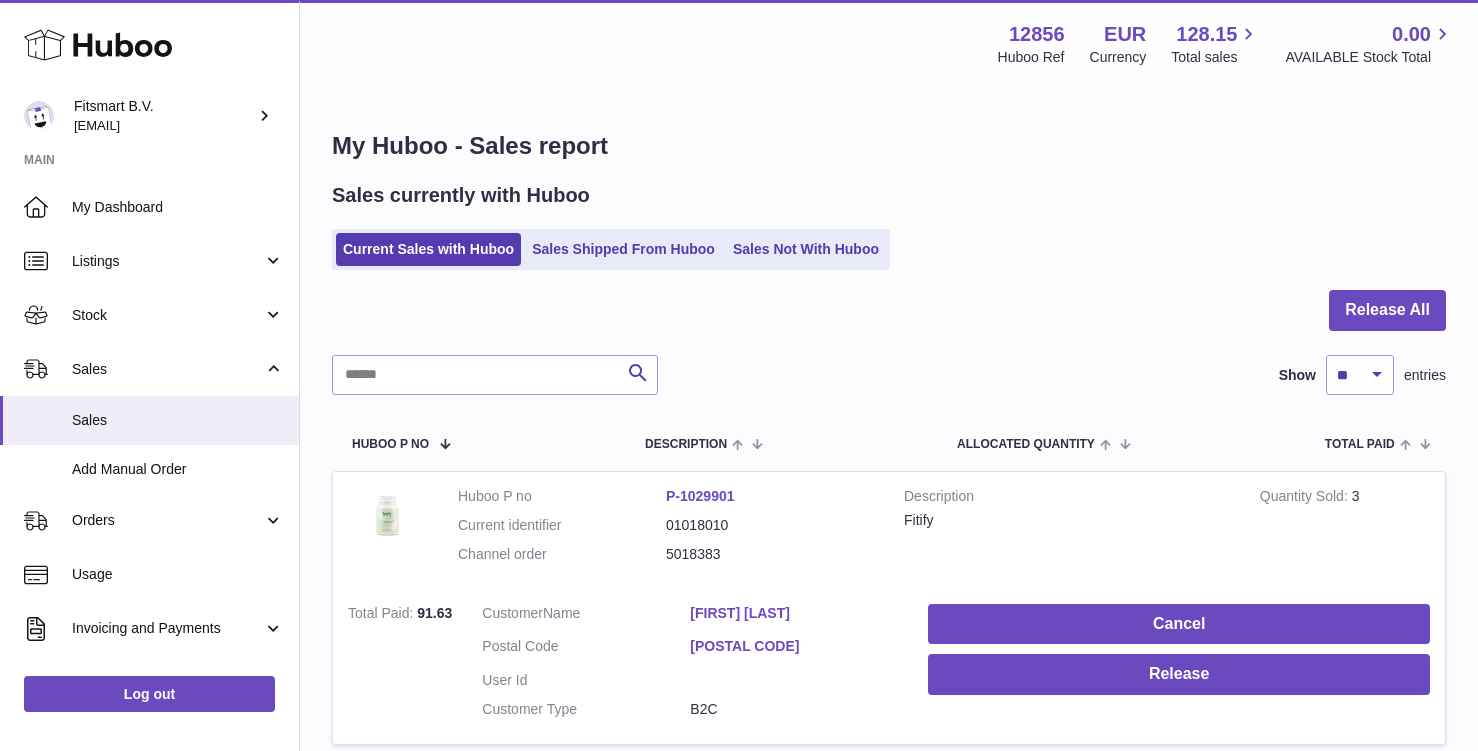 scroll, scrollTop: 0, scrollLeft: 0, axis: both 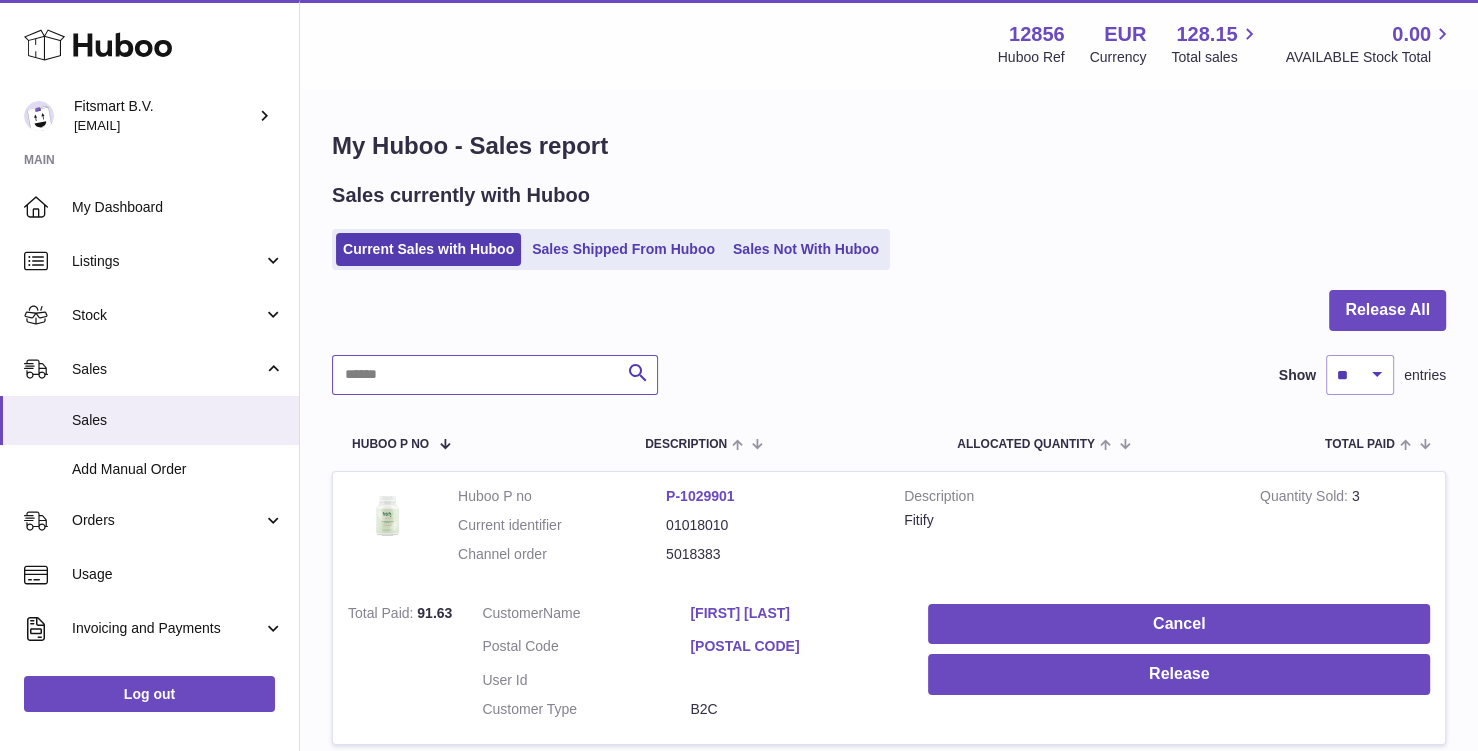 click at bounding box center [495, 375] 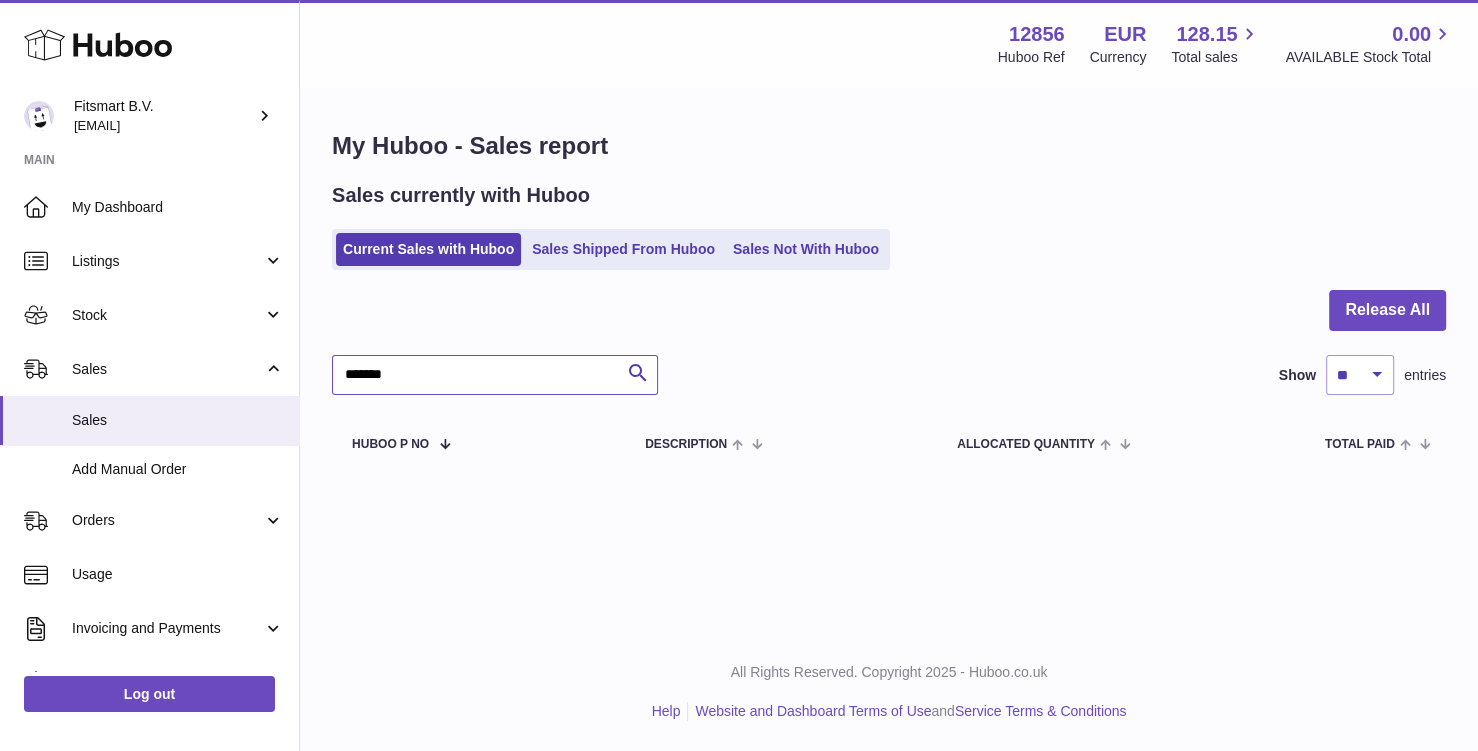 type on "*******" 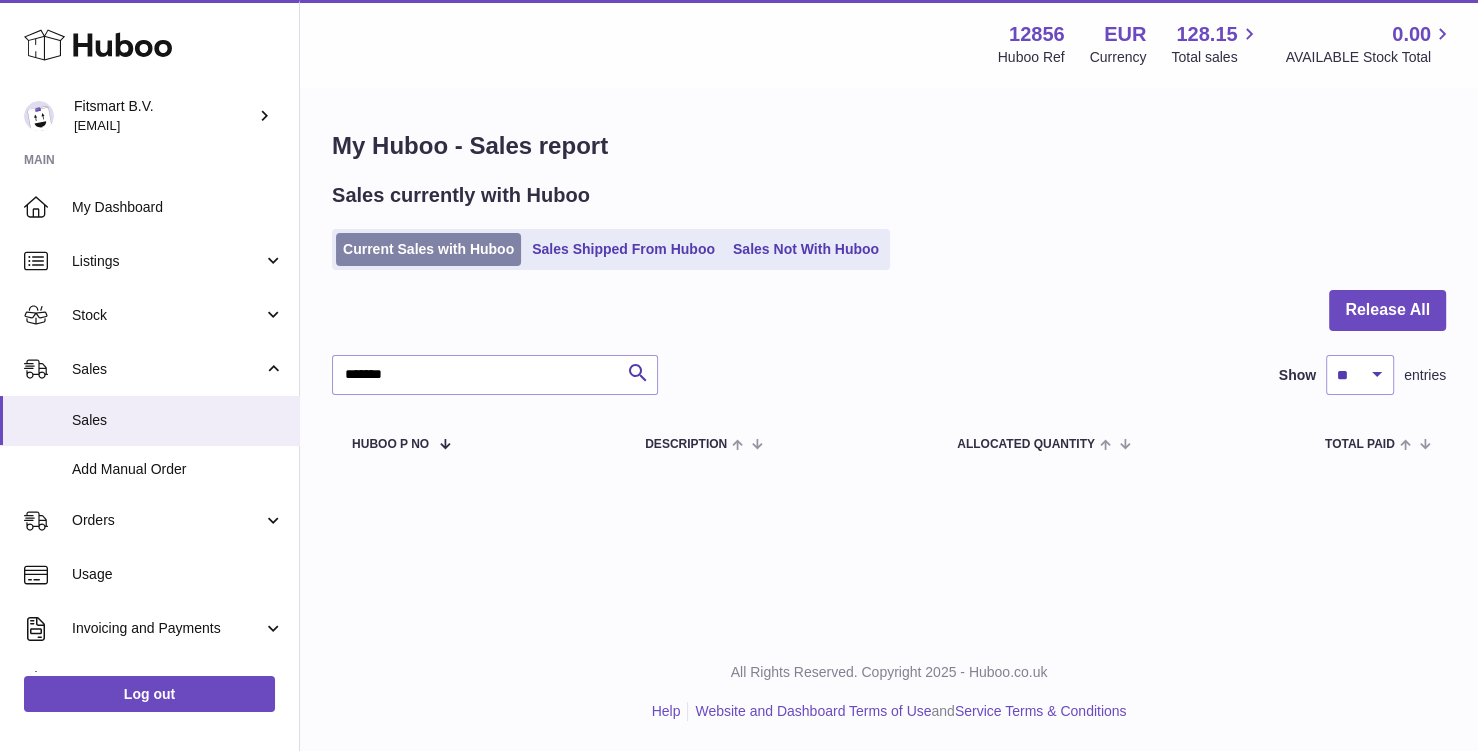 click on "Current Sales with Huboo" at bounding box center [428, 249] 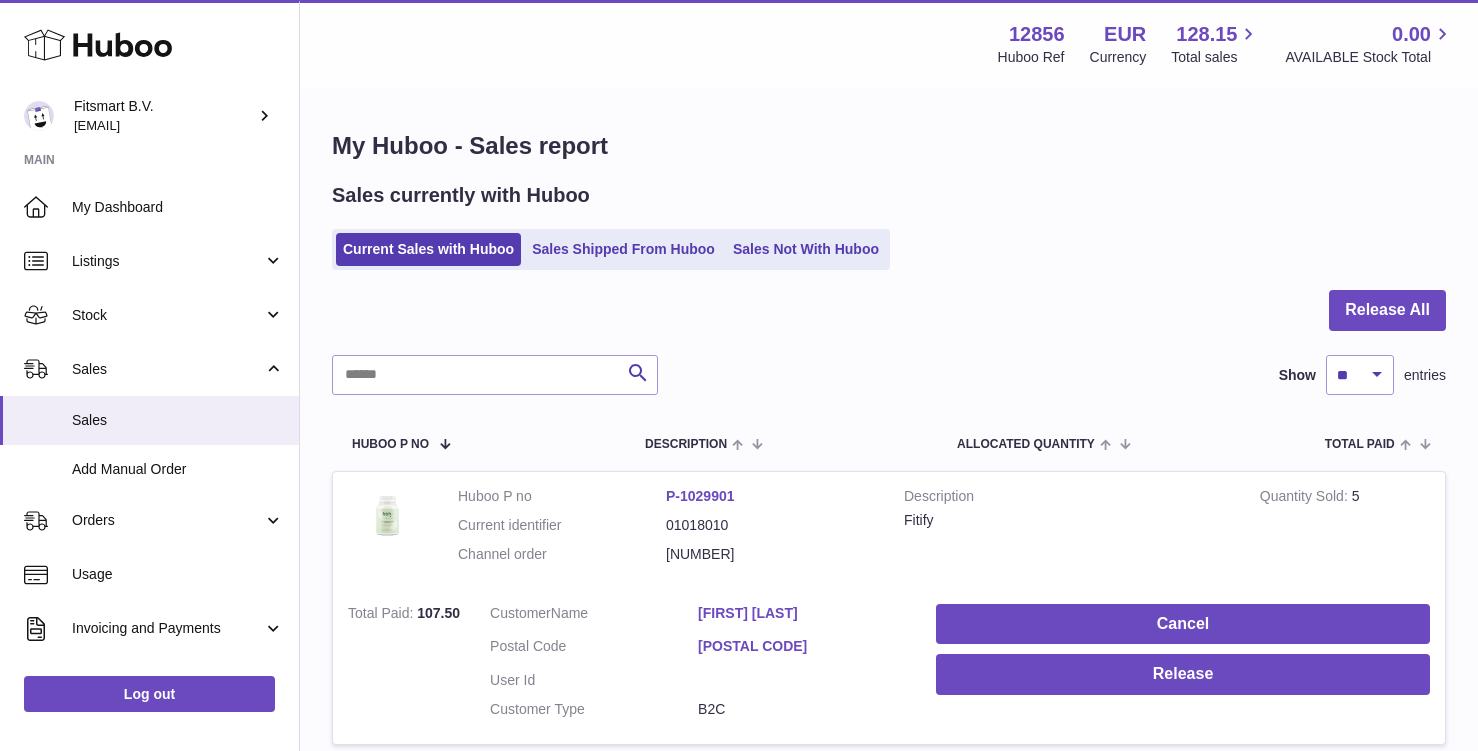 scroll, scrollTop: 0, scrollLeft: 0, axis: both 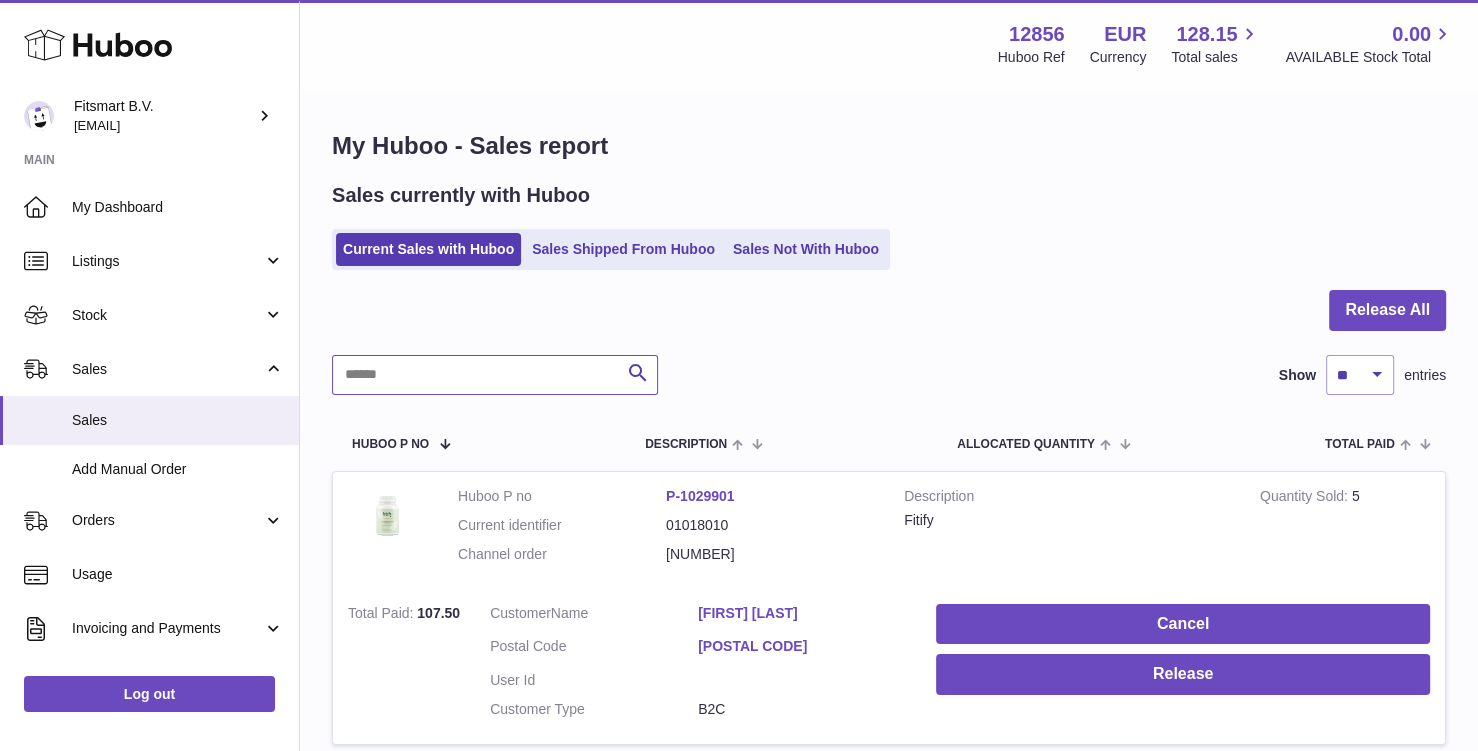 click at bounding box center (495, 375) 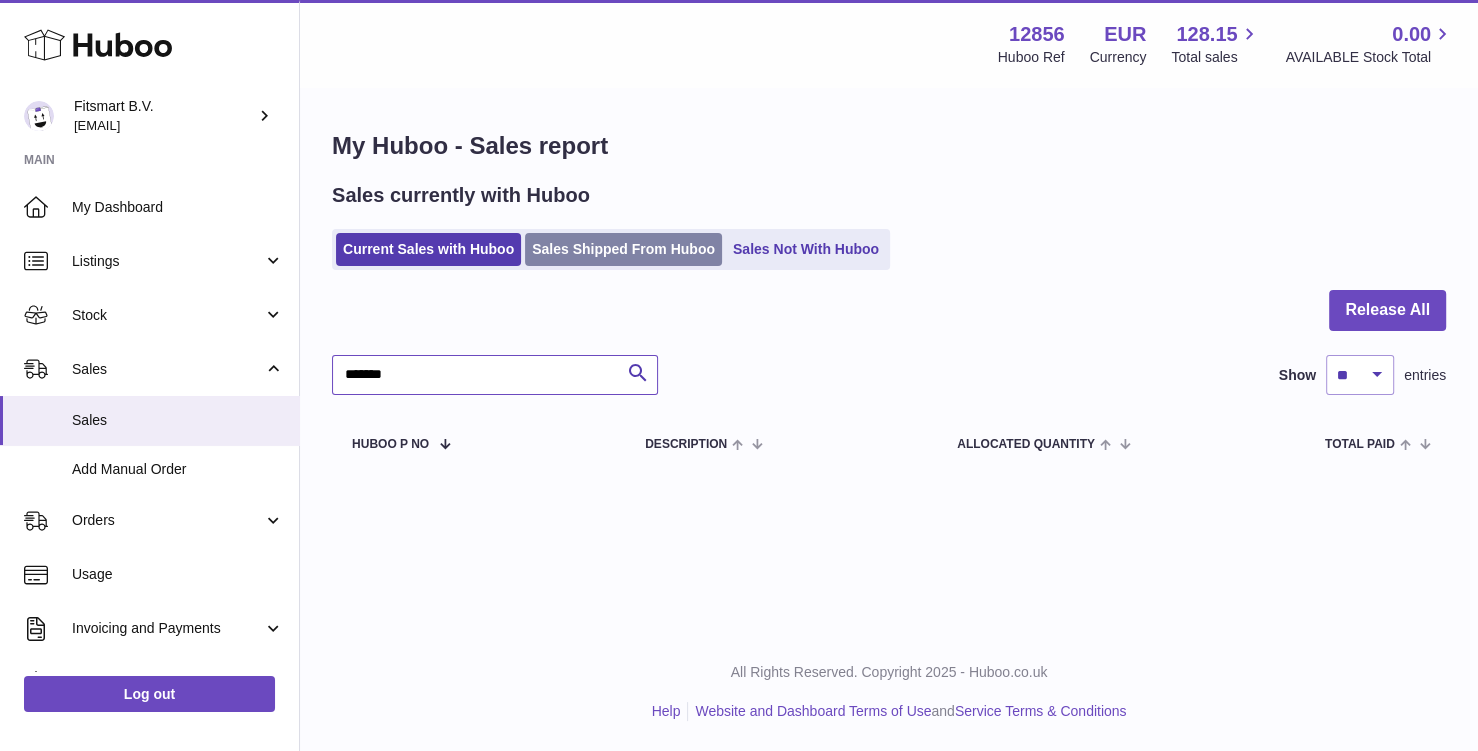 type on "*******" 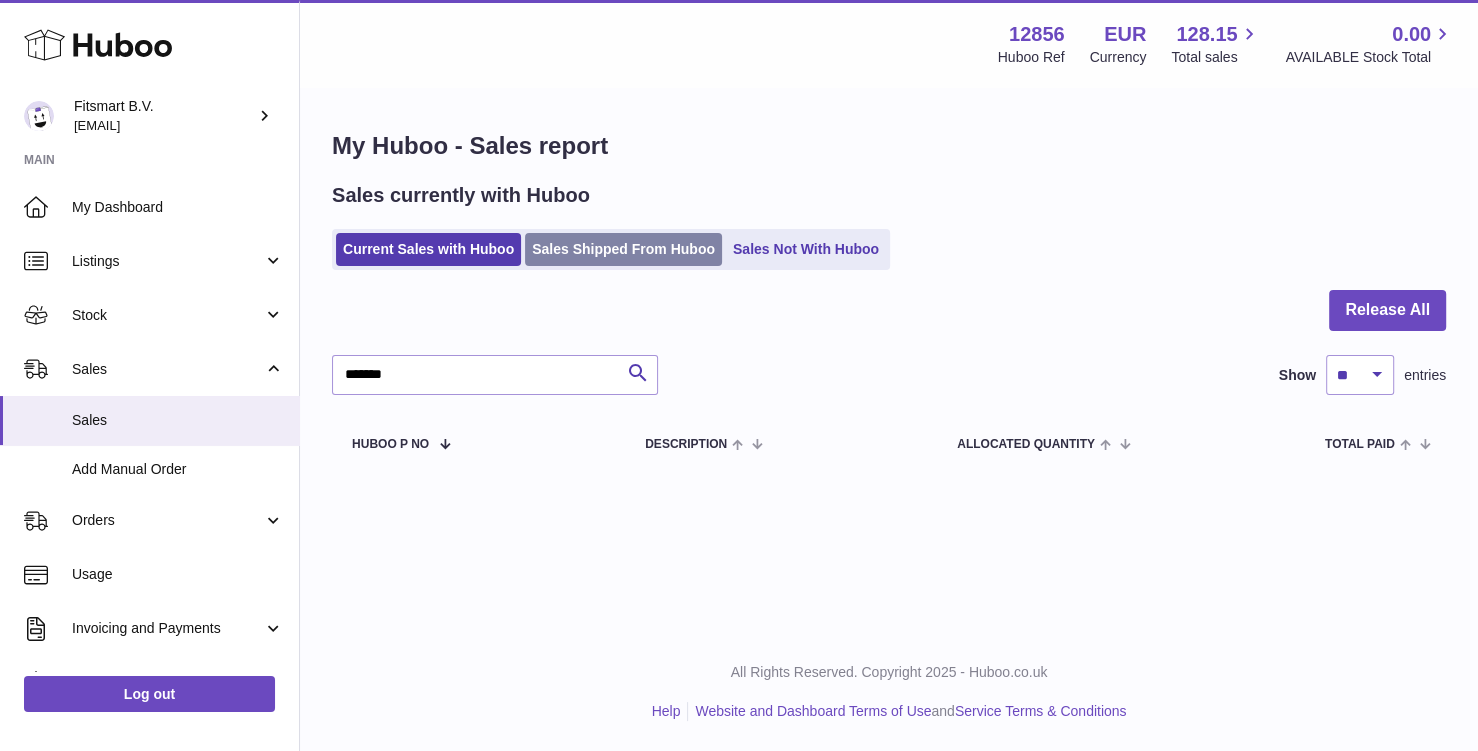 click on "Sales Shipped From Huboo" at bounding box center [623, 249] 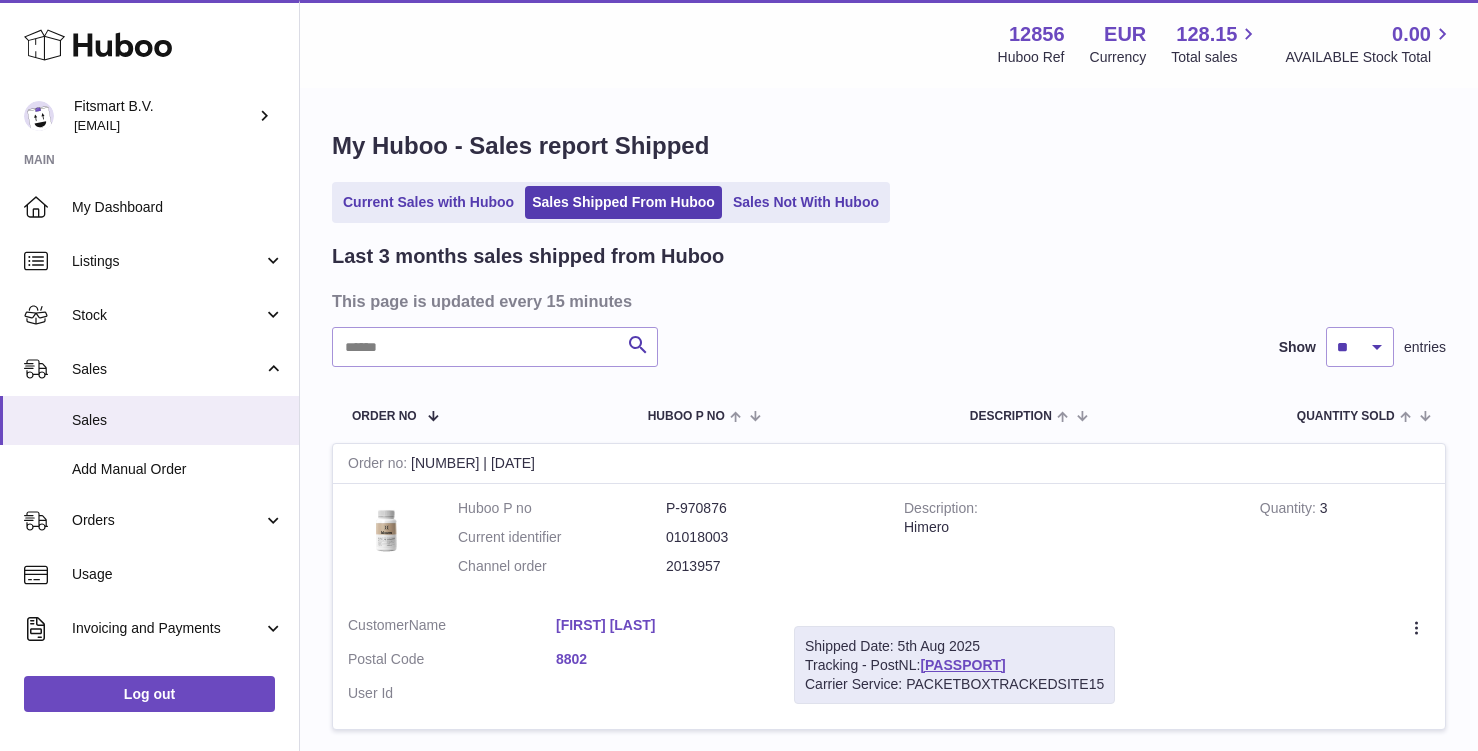 scroll, scrollTop: 0, scrollLeft: 0, axis: both 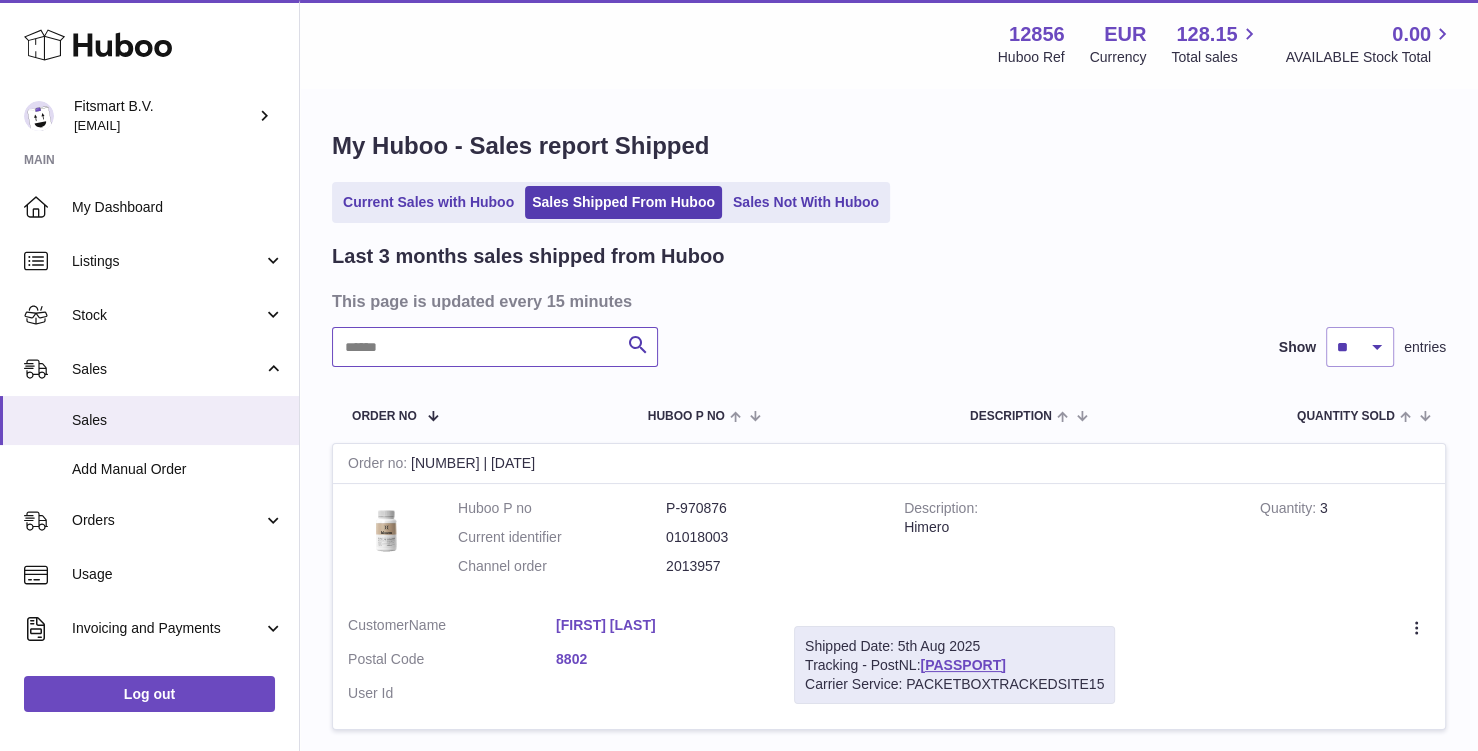 click at bounding box center (495, 347) 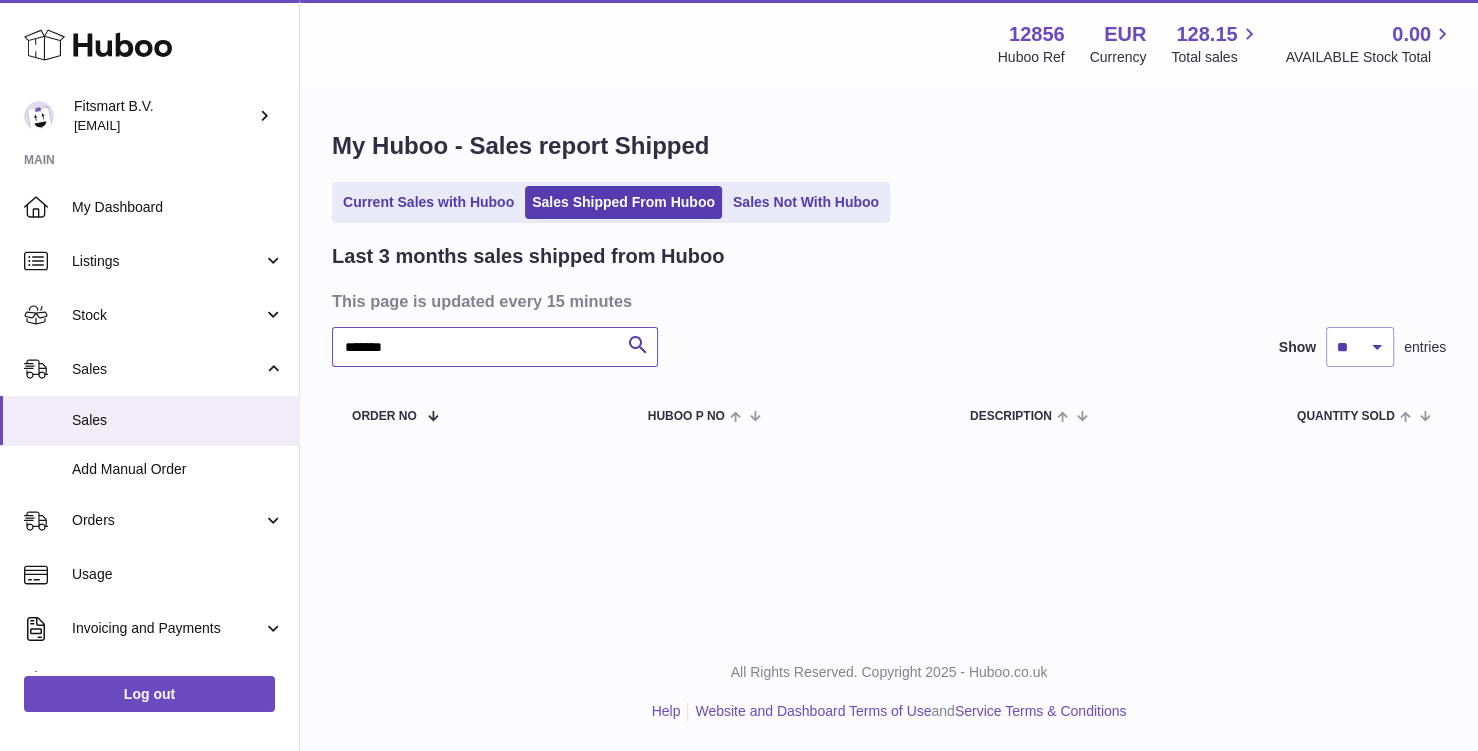 click on "*******" at bounding box center [495, 347] 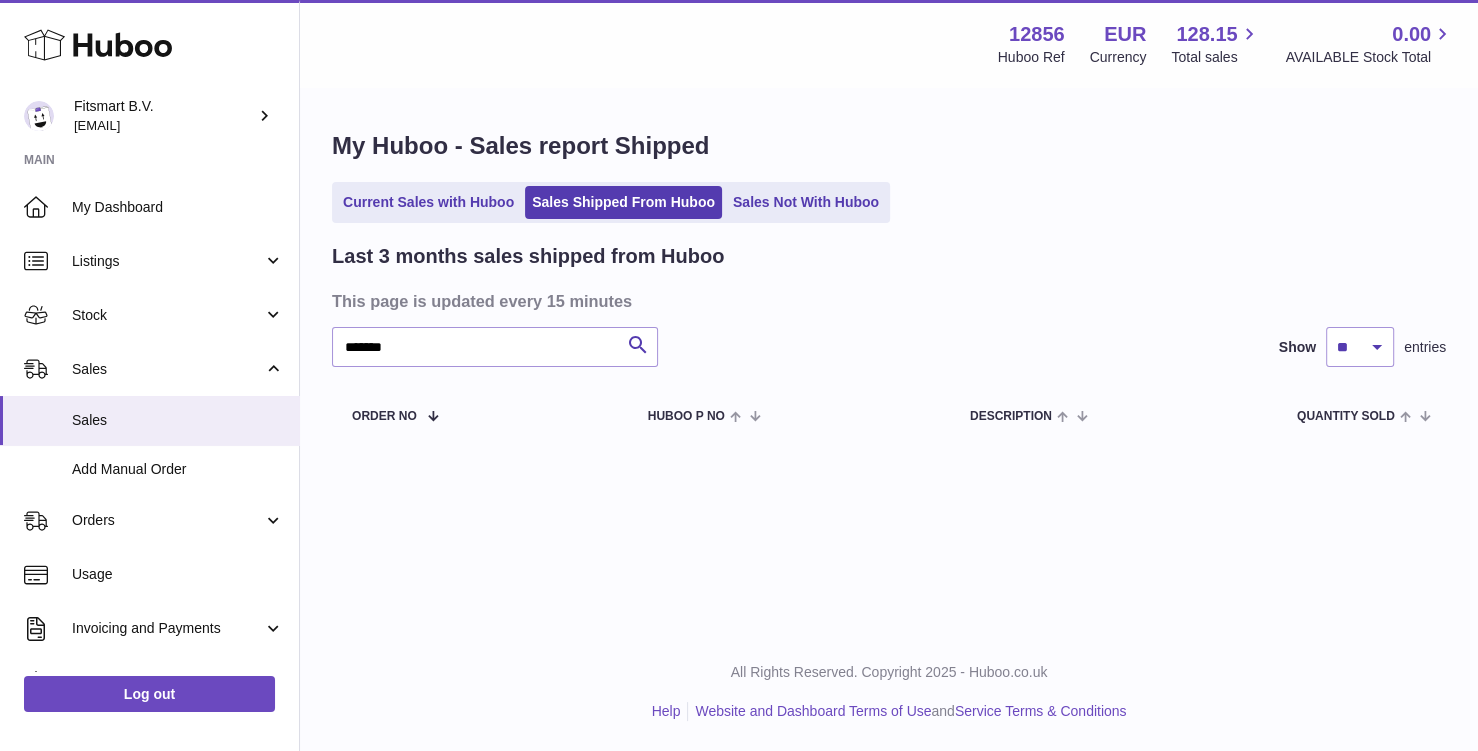 click on "Current Sales with Huboo" at bounding box center (428, 202) 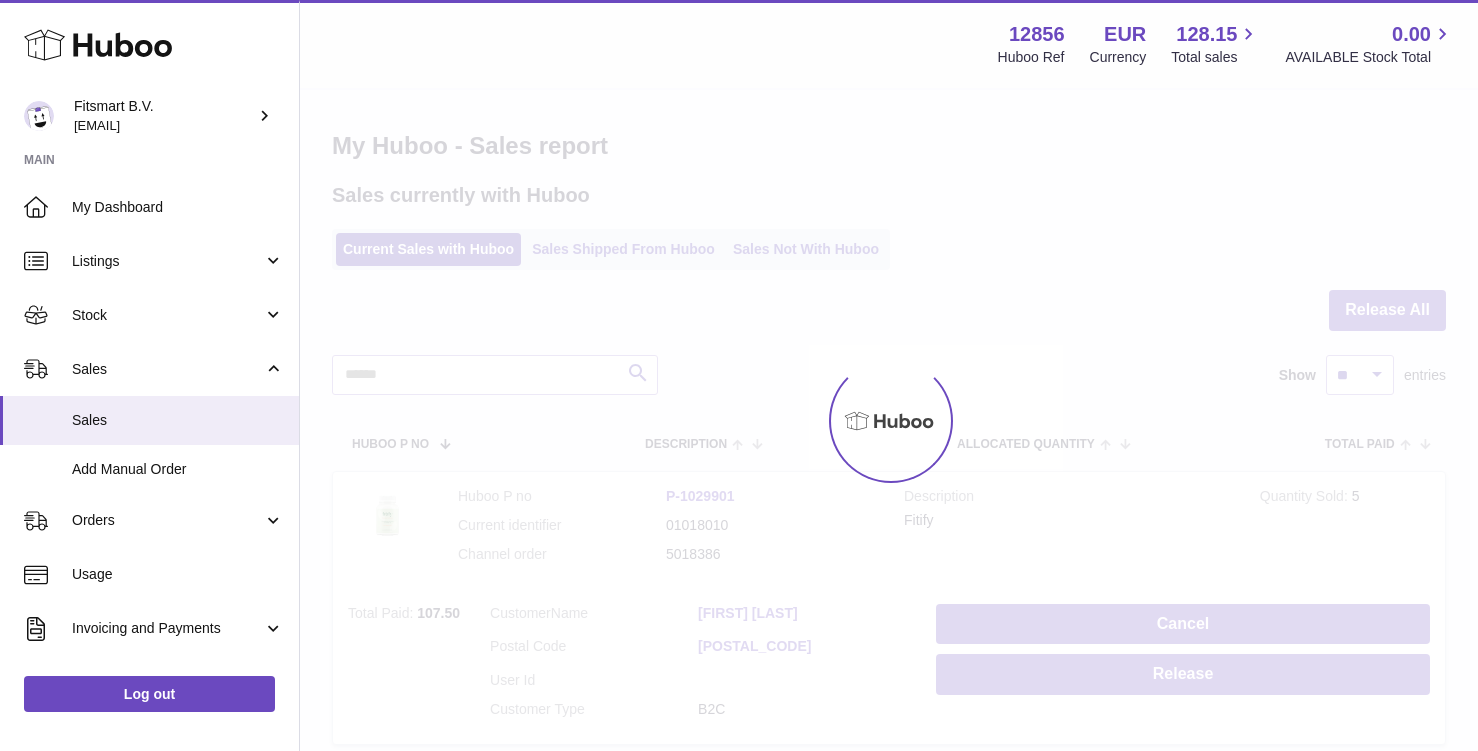 scroll, scrollTop: 0, scrollLeft: 0, axis: both 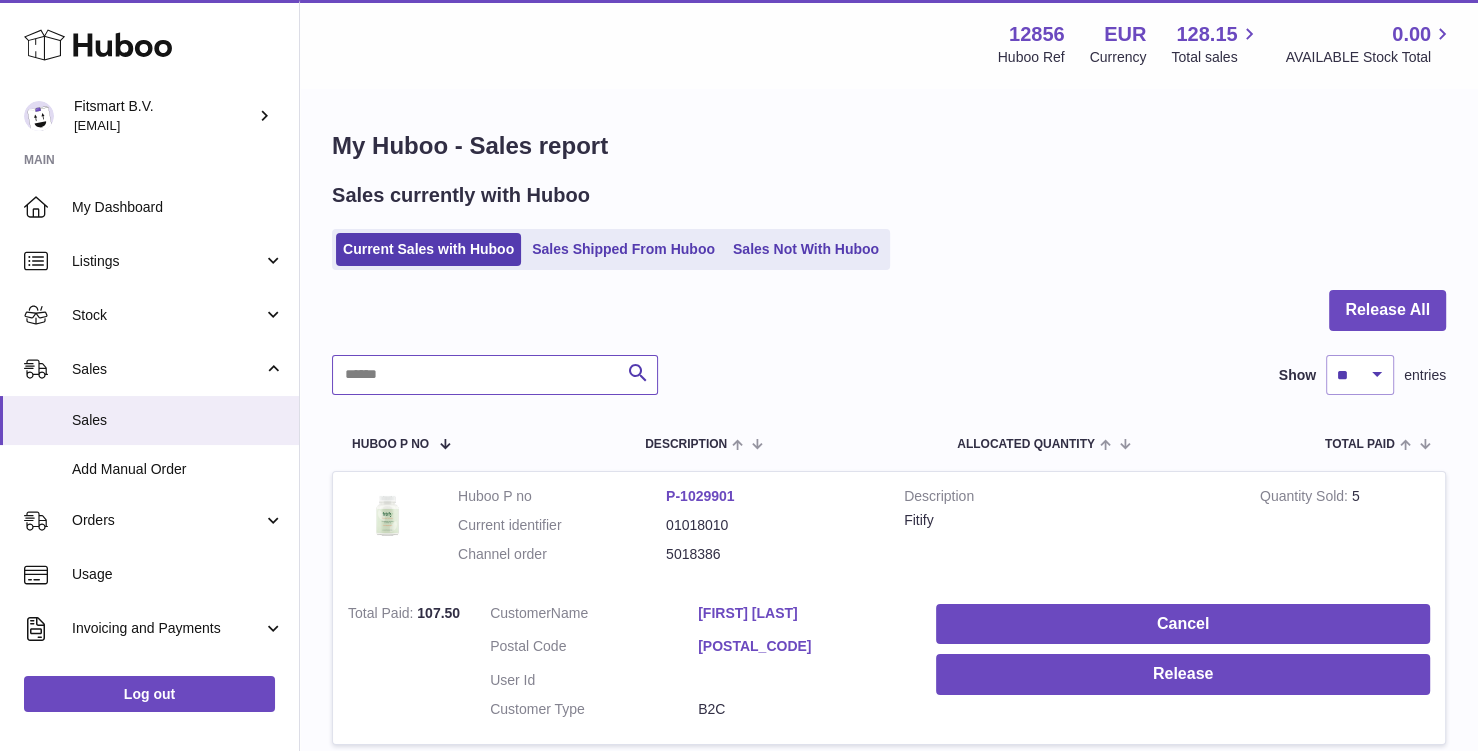 click at bounding box center [495, 375] 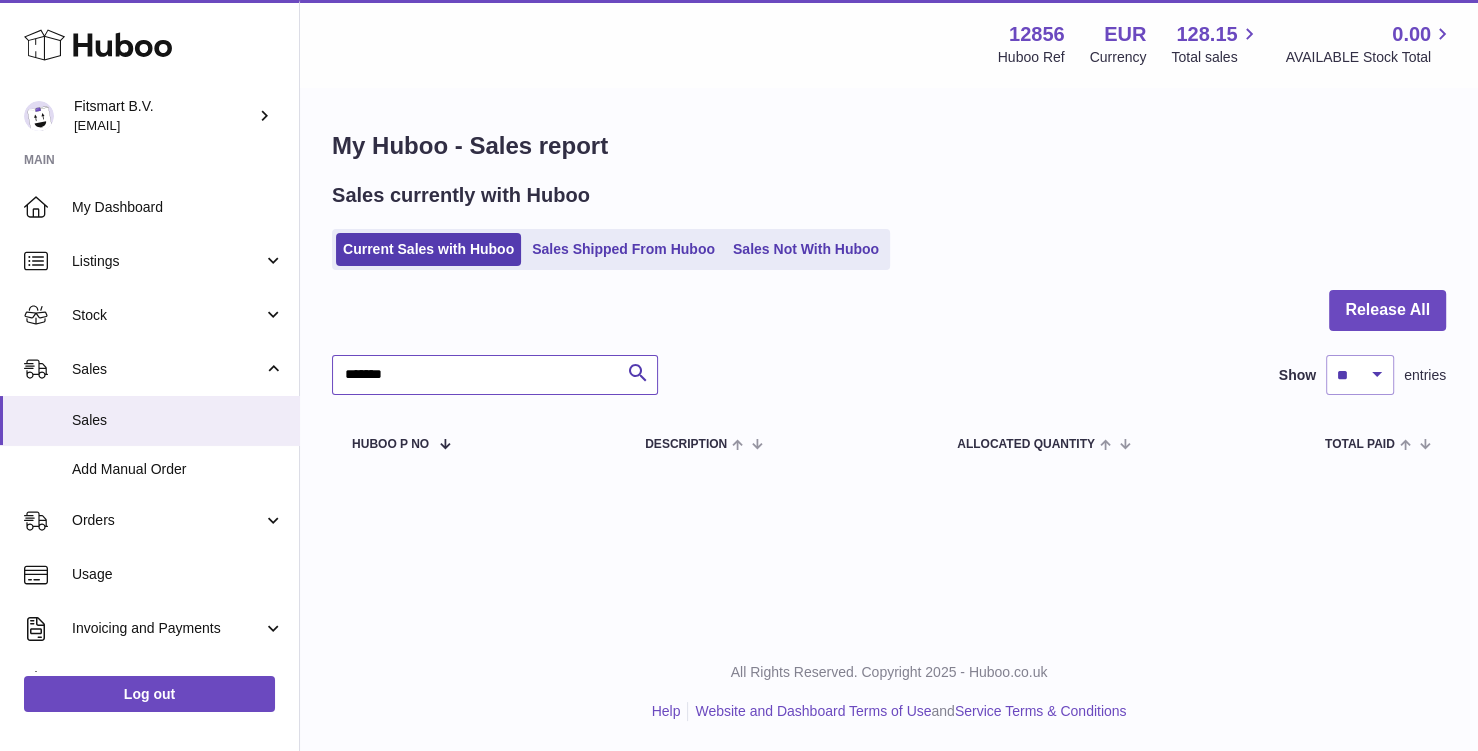 click on "*******" at bounding box center (495, 375) 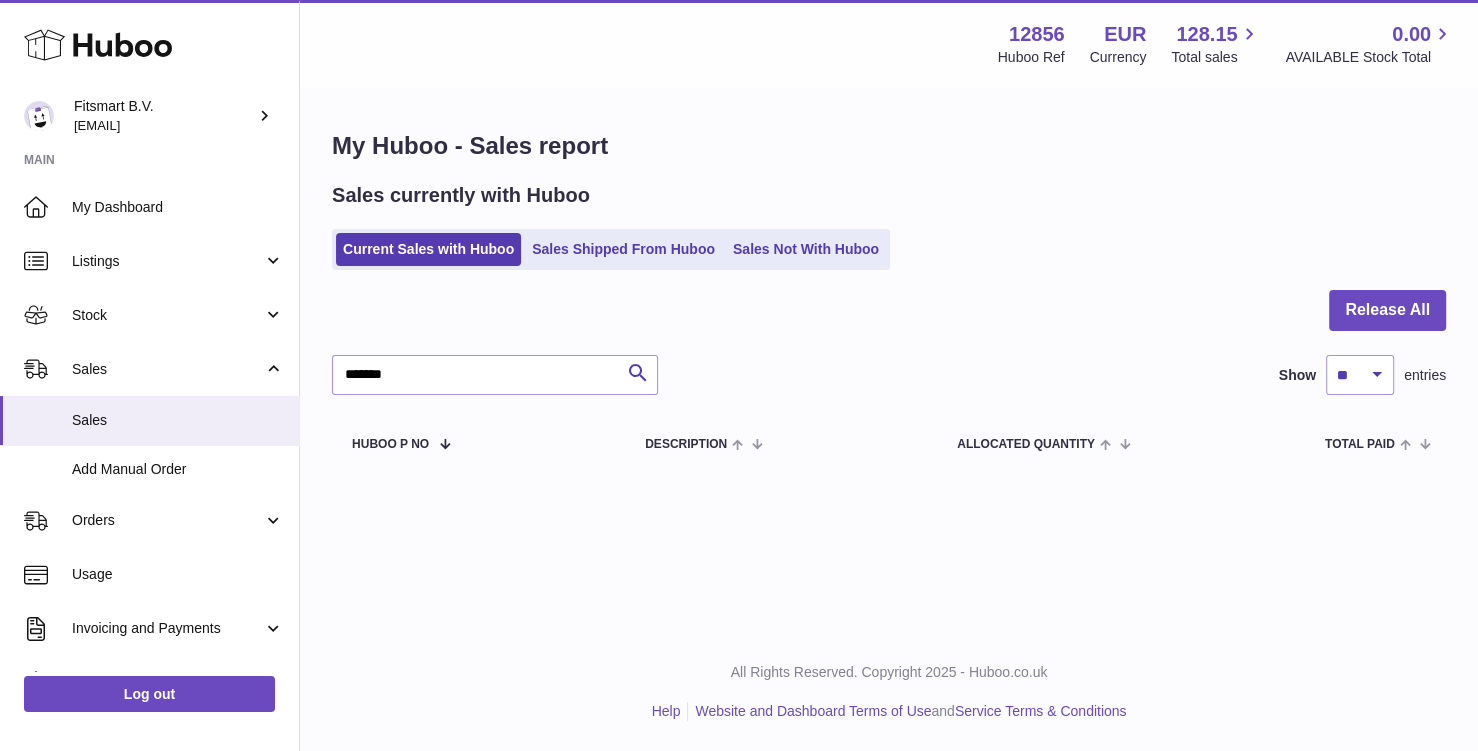 click on "Sales Shipped From Huboo" at bounding box center (623, 249) 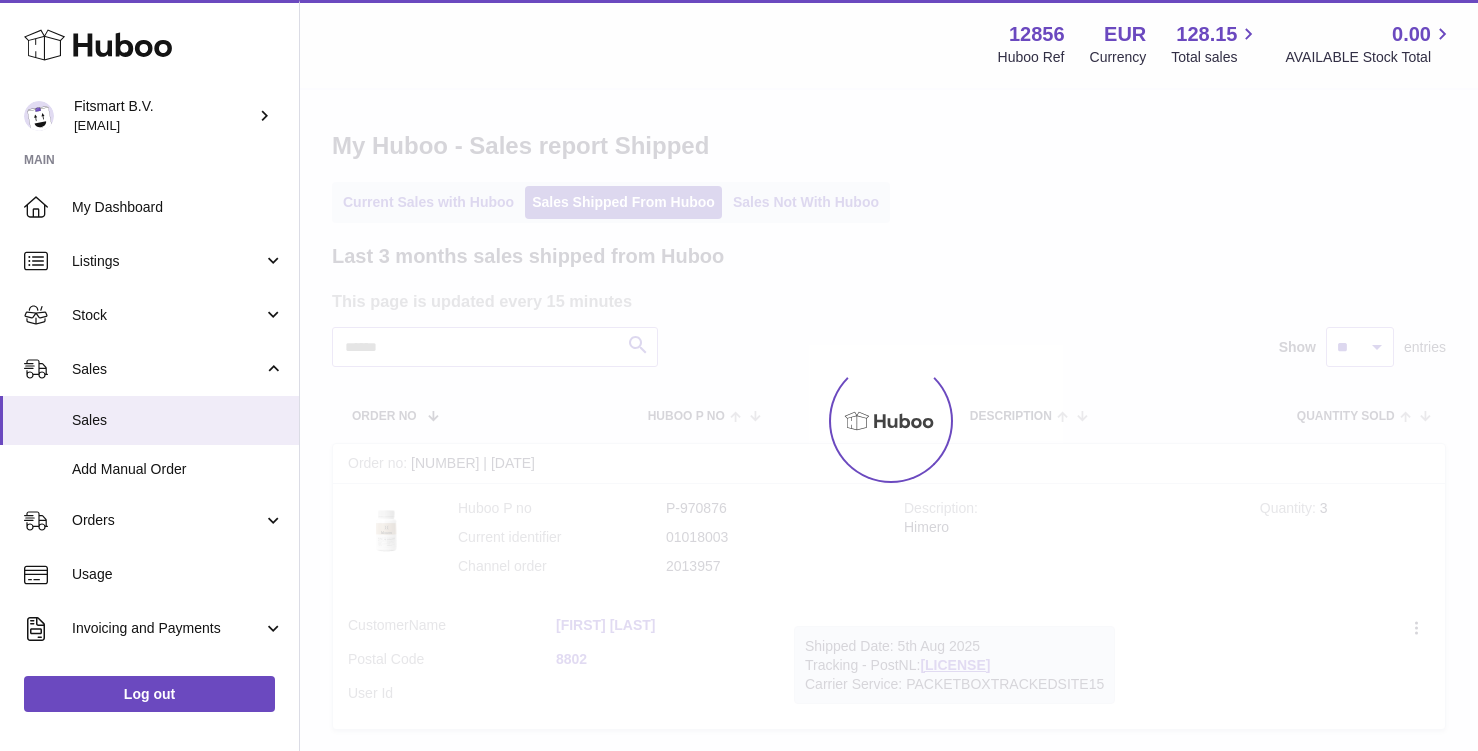 scroll, scrollTop: 0, scrollLeft: 0, axis: both 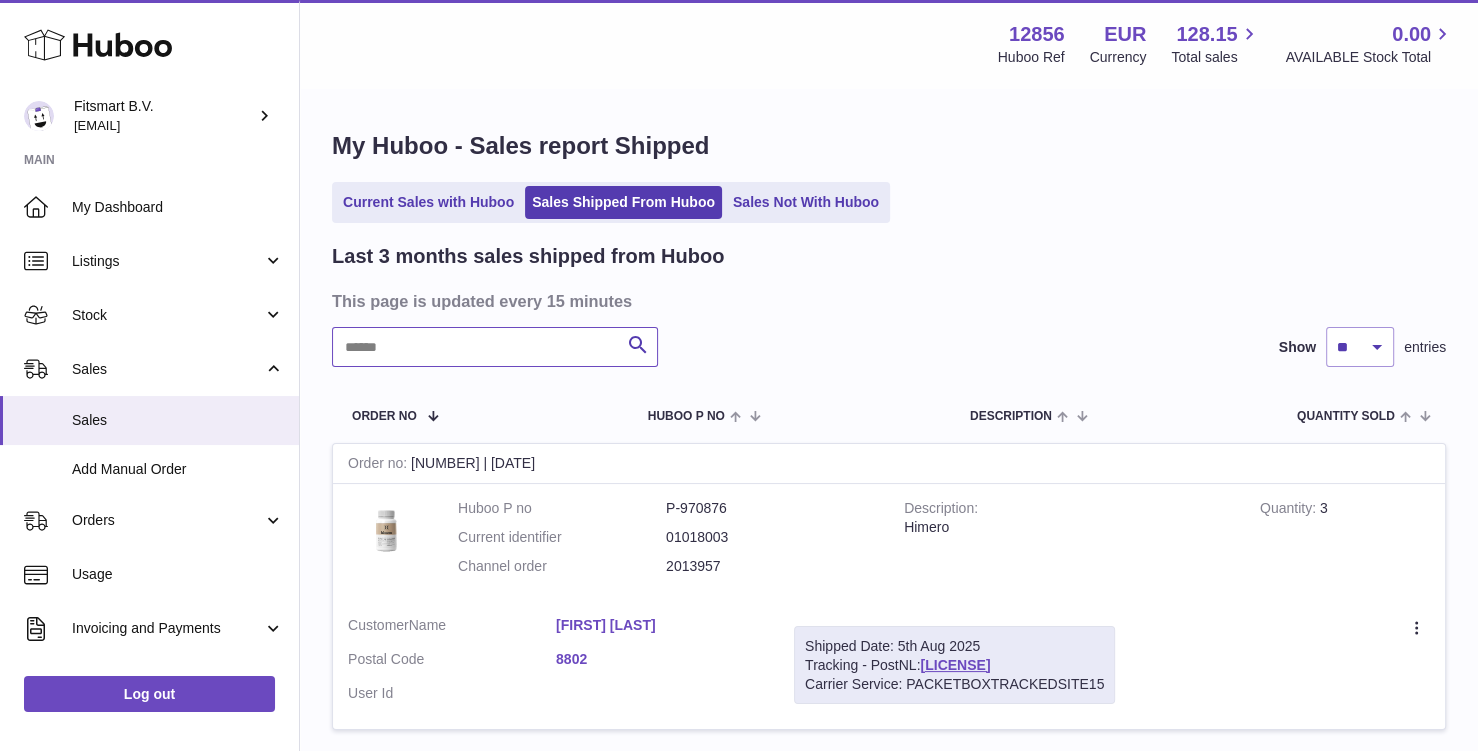 click at bounding box center (495, 347) 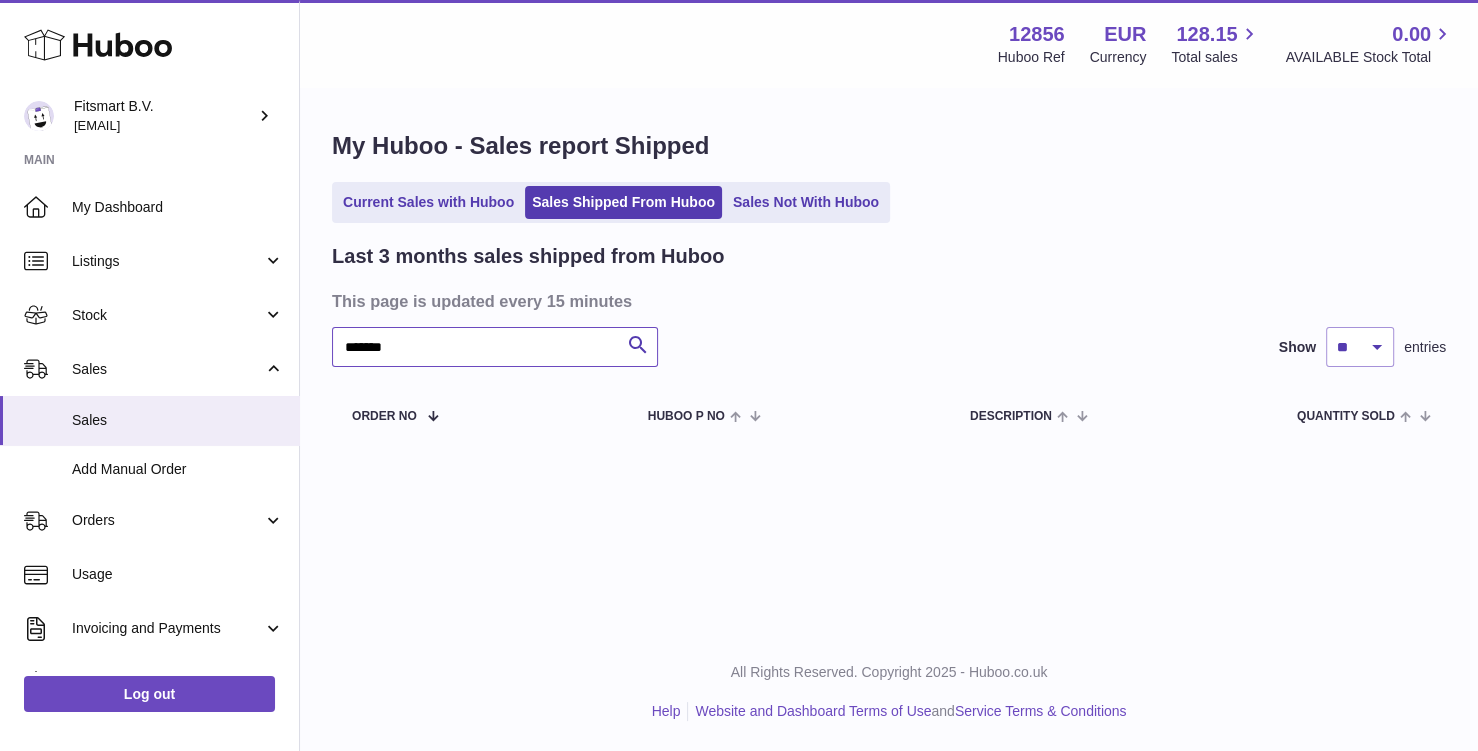 type on "*******" 